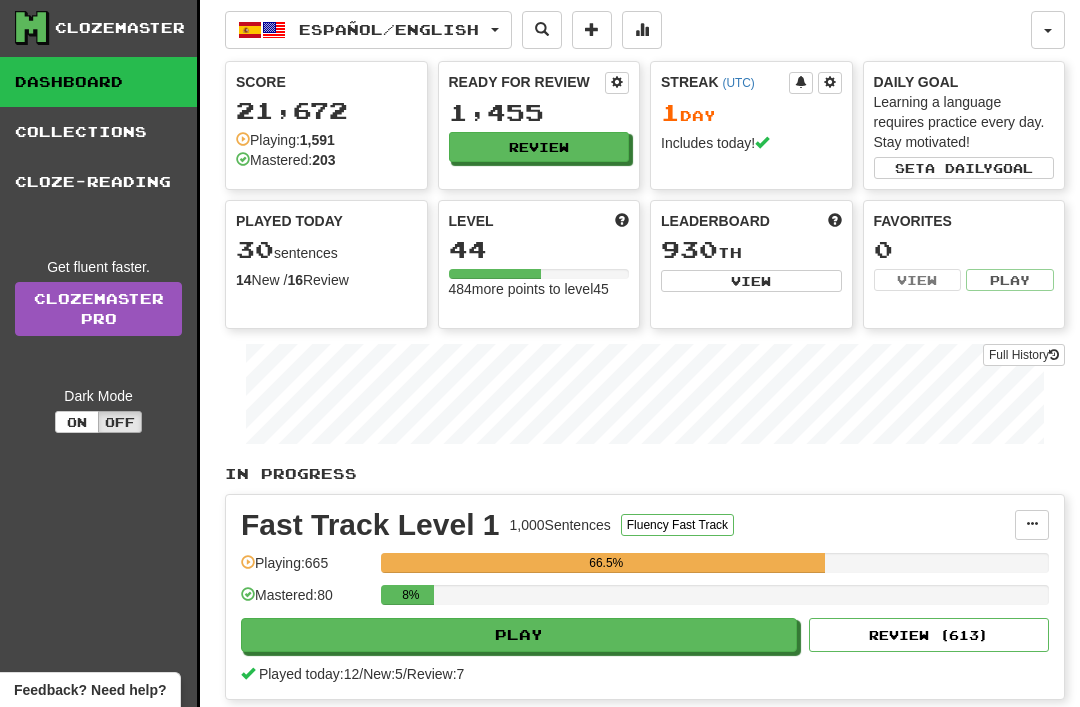 scroll, scrollTop: 0, scrollLeft: 0, axis: both 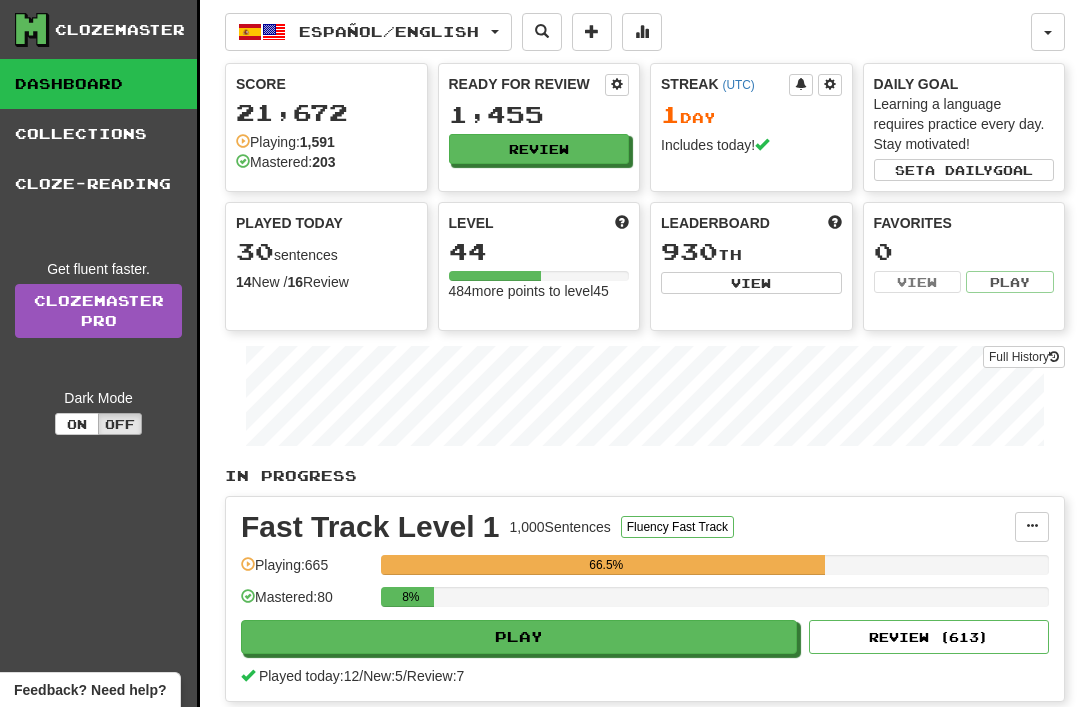 click on "Español  /  English" at bounding box center (368, 32) 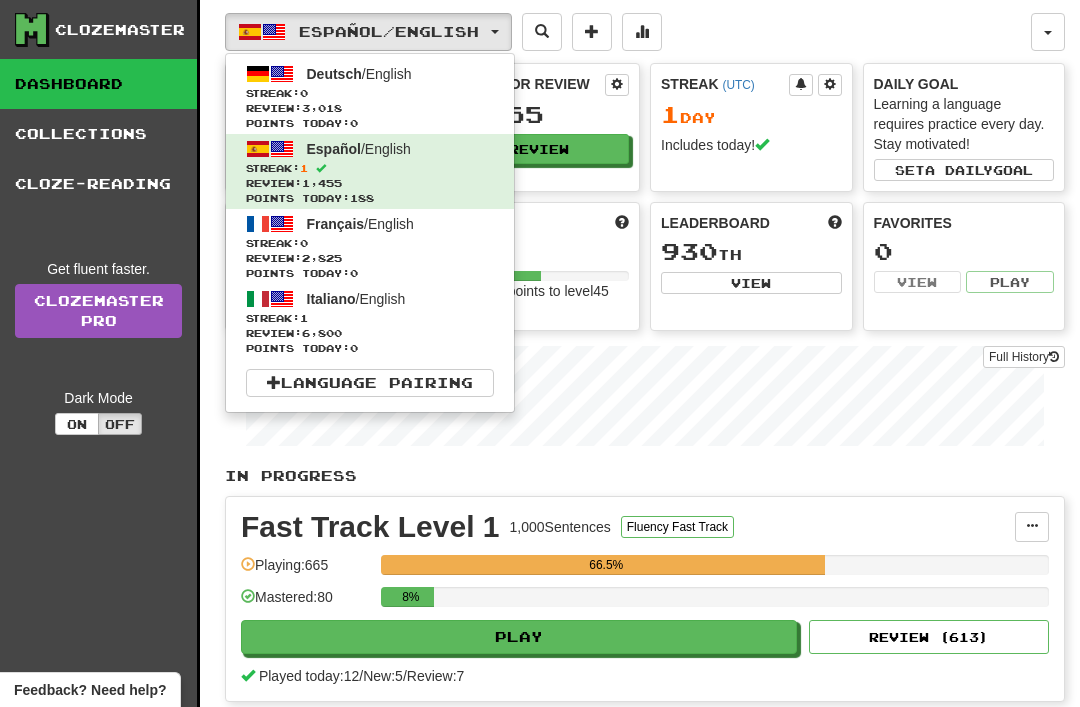 click on "Deutsch" at bounding box center [334, 74] 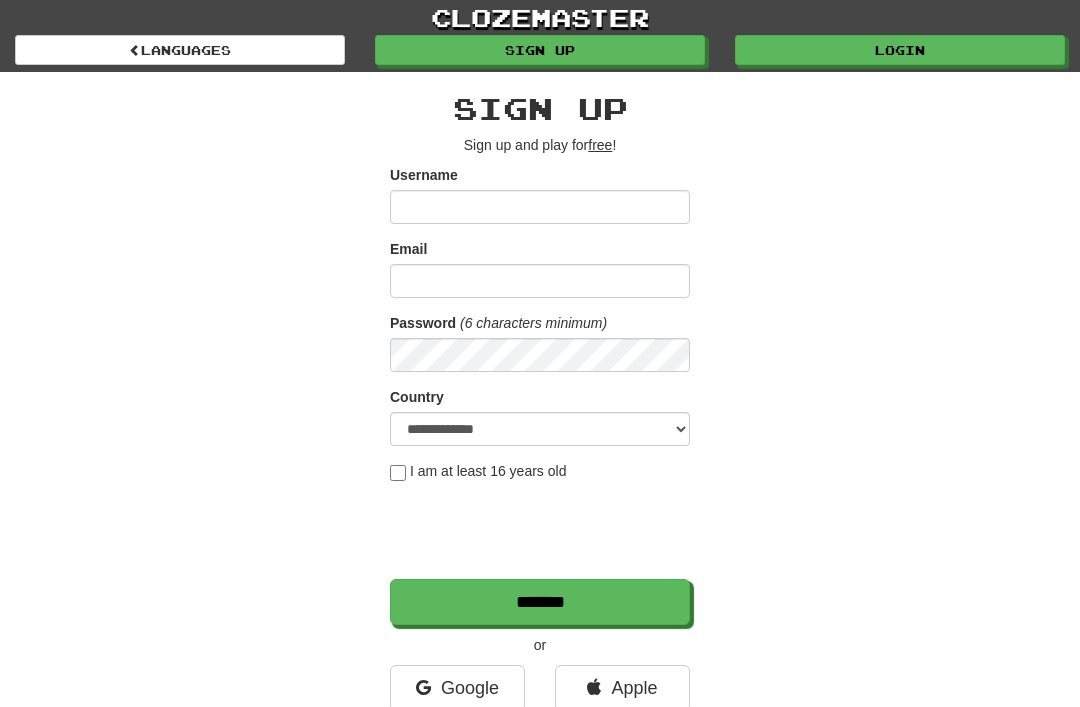 scroll, scrollTop: 0, scrollLeft: 0, axis: both 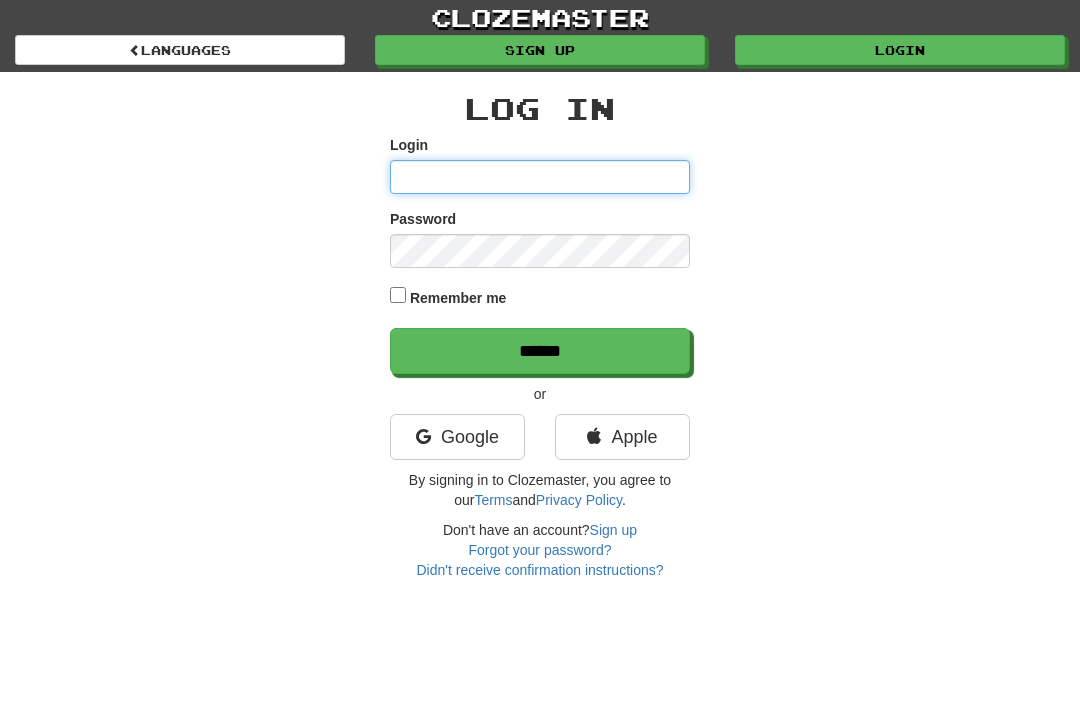 type on "**********" 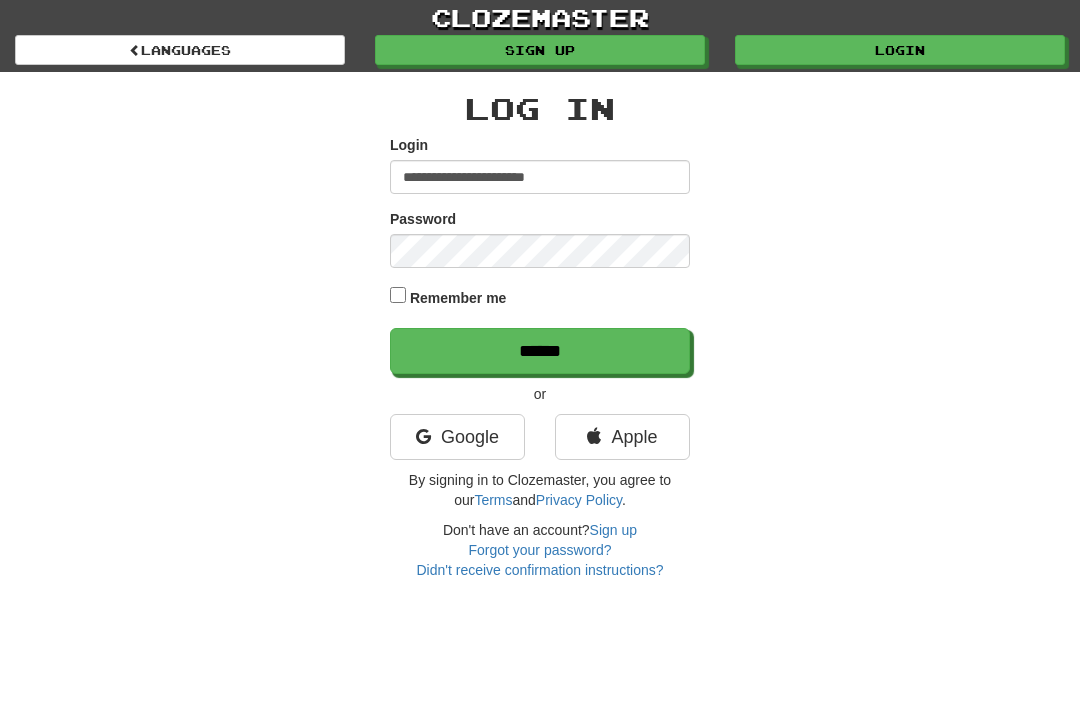 click on "******" at bounding box center [540, 351] 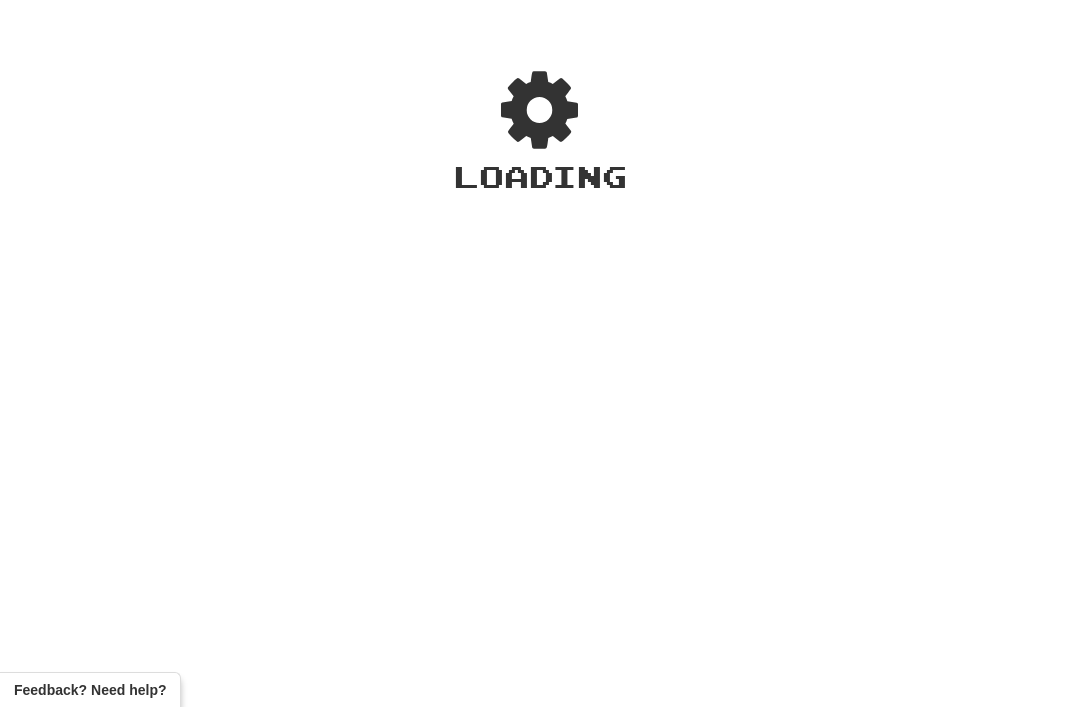 scroll, scrollTop: 0, scrollLeft: 0, axis: both 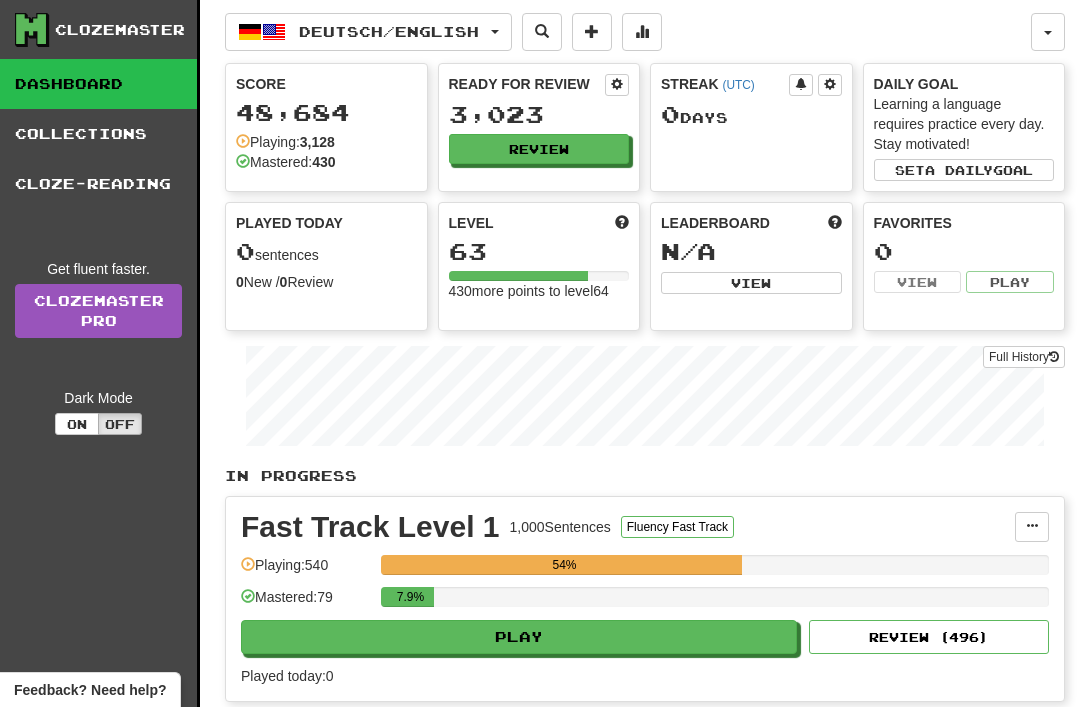 click on "Play" at bounding box center [519, 637] 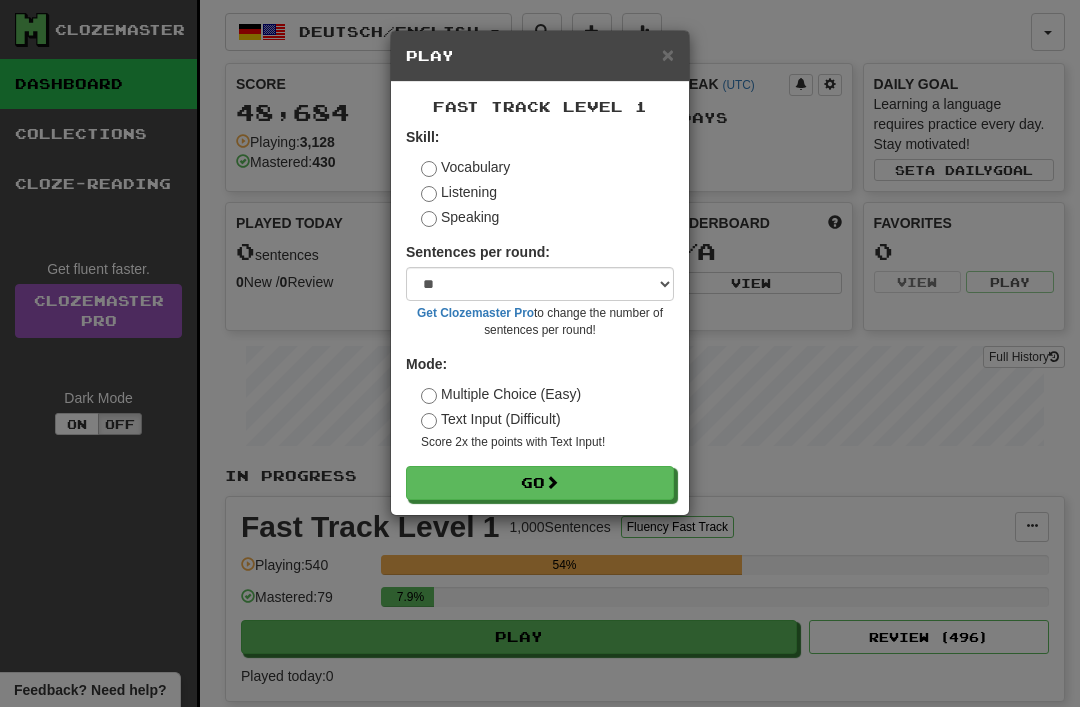 click on "Go" at bounding box center [540, 483] 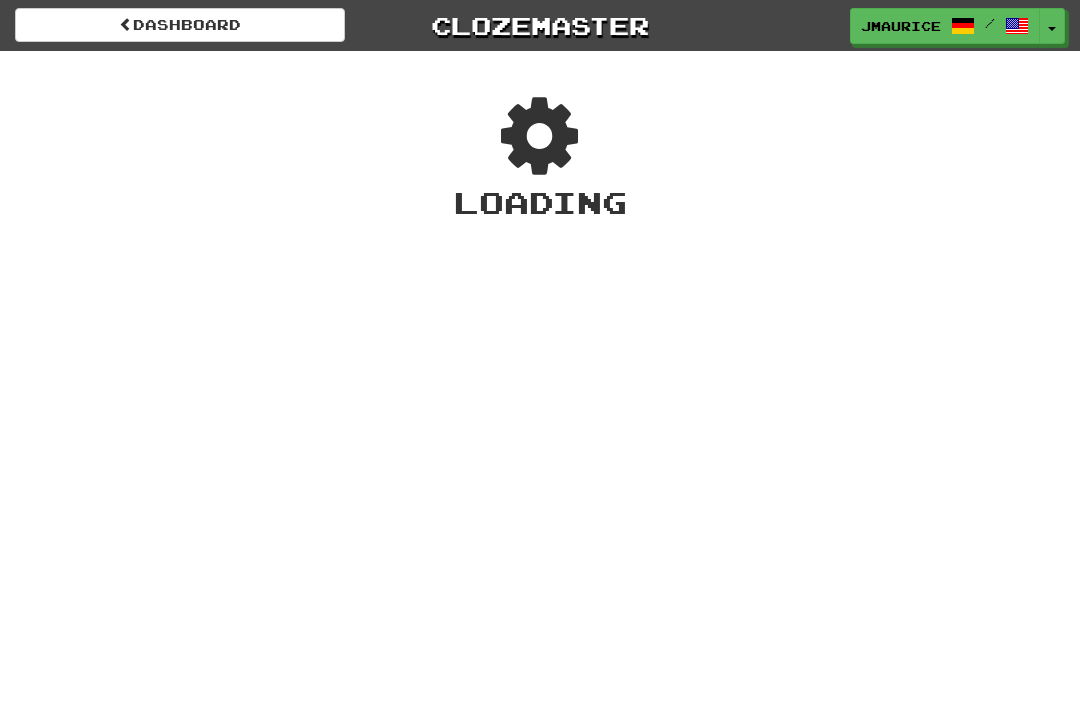 scroll, scrollTop: 0, scrollLeft: 0, axis: both 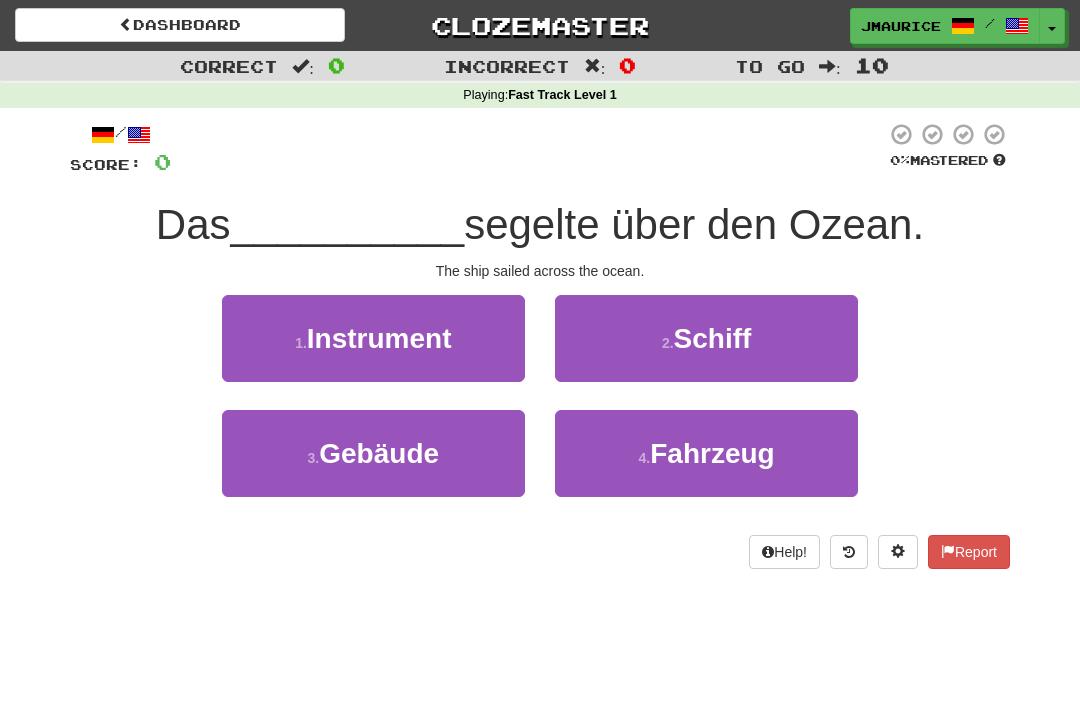 click on "2 .  Schiff" at bounding box center (706, 338) 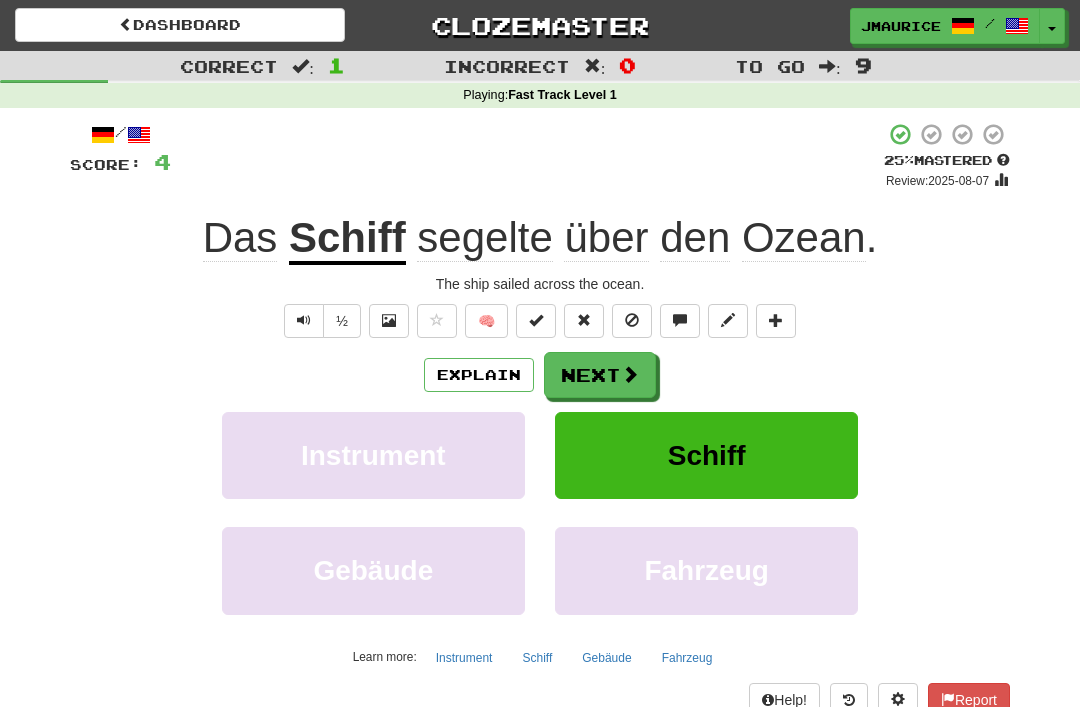 click on "Next" at bounding box center (600, 375) 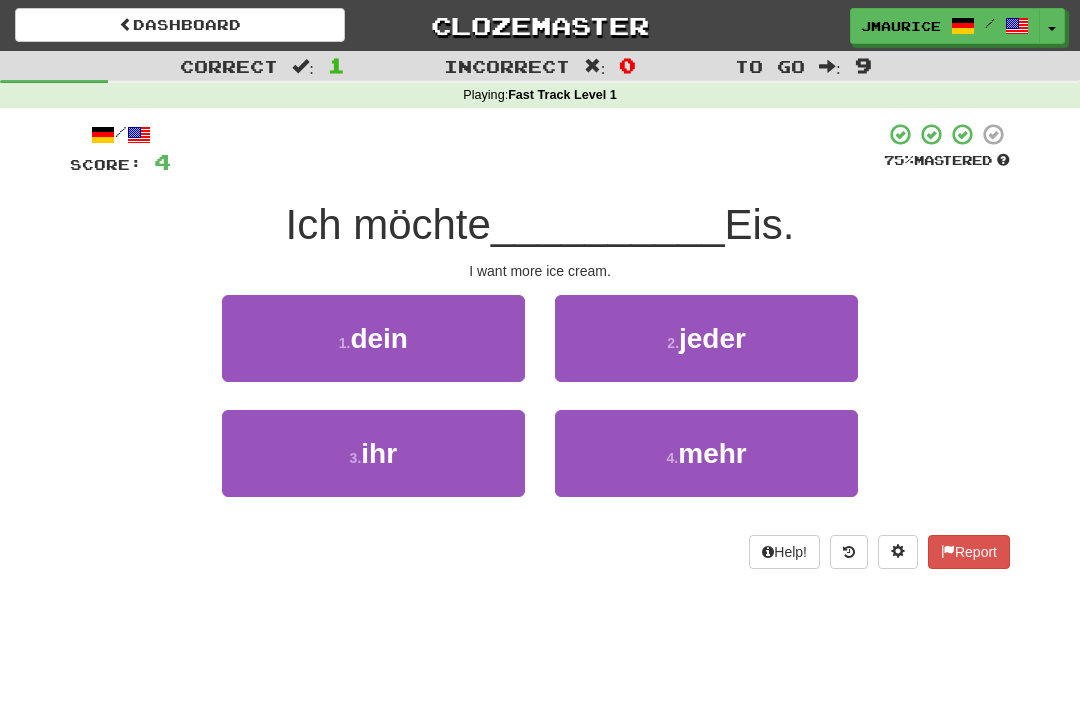 click on "4 .  mehr" at bounding box center [706, 453] 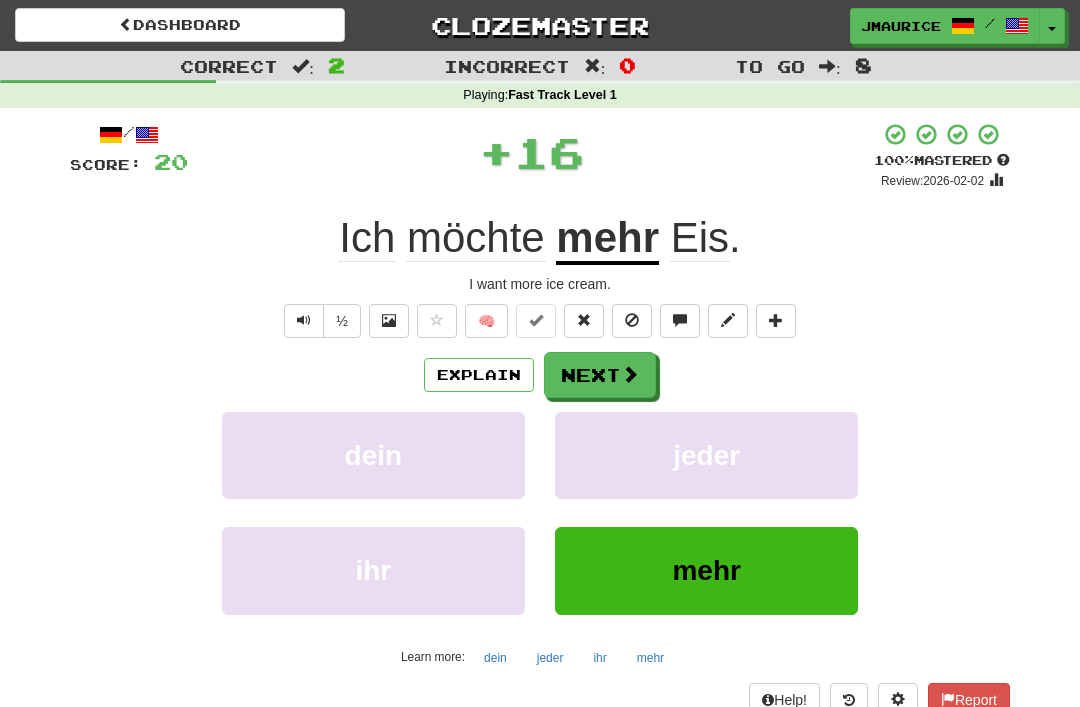 click on "Next" at bounding box center [600, 375] 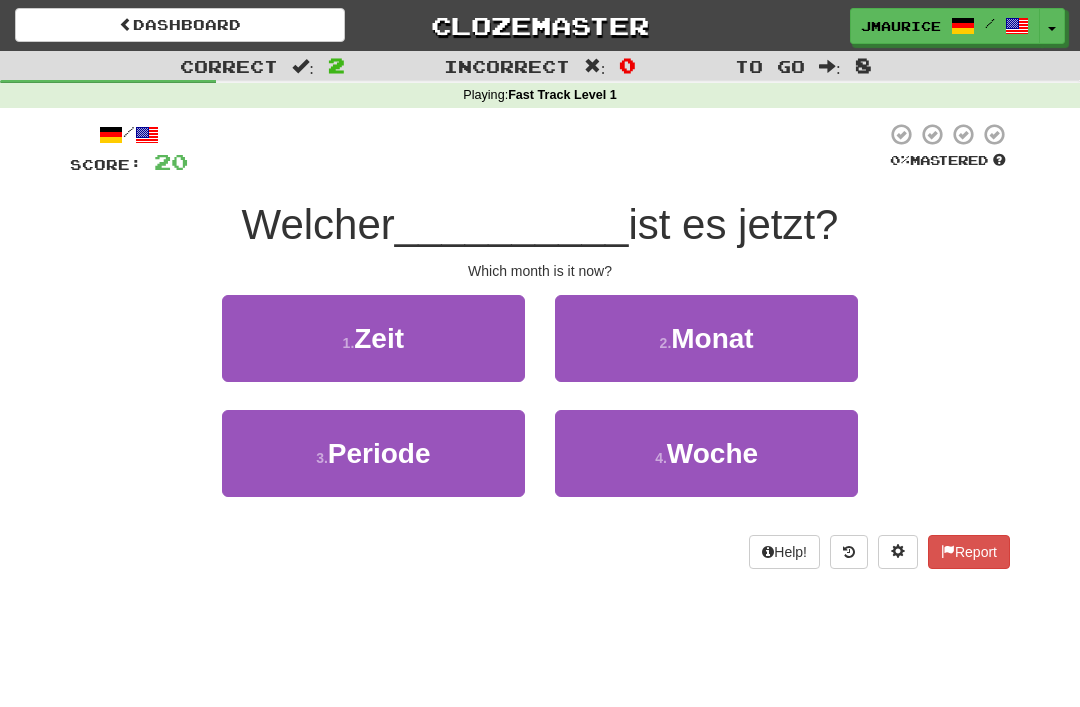 click on "2 .  Monat" at bounding box center [706, 338] 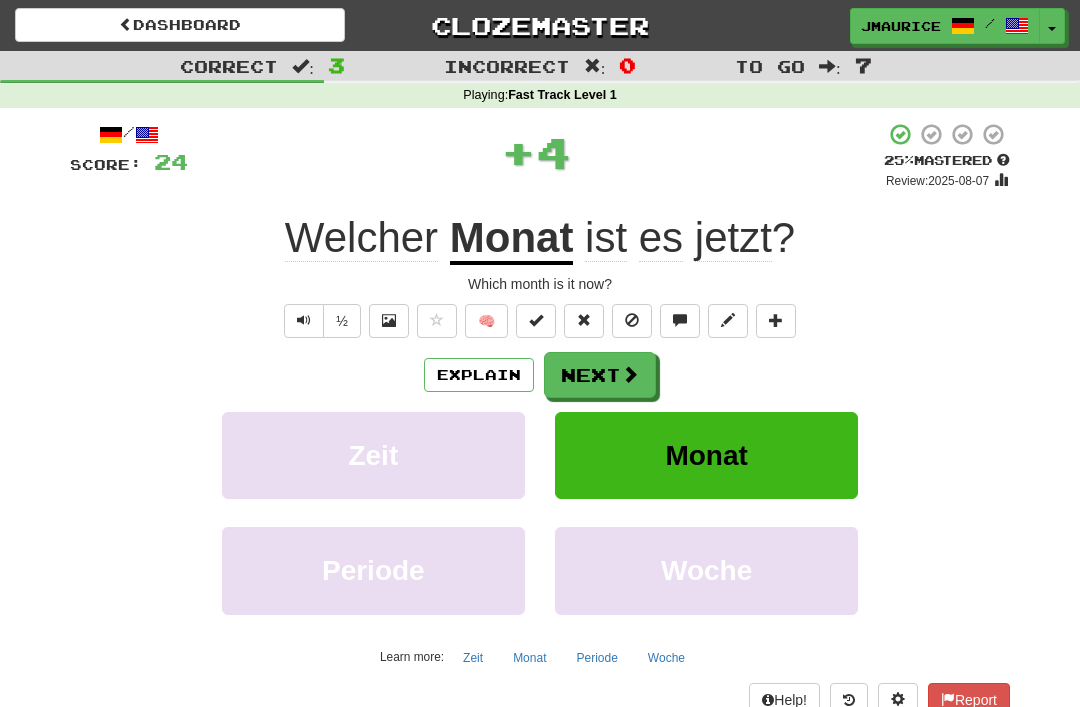 click on "Next" at bounding box center (600, 375) 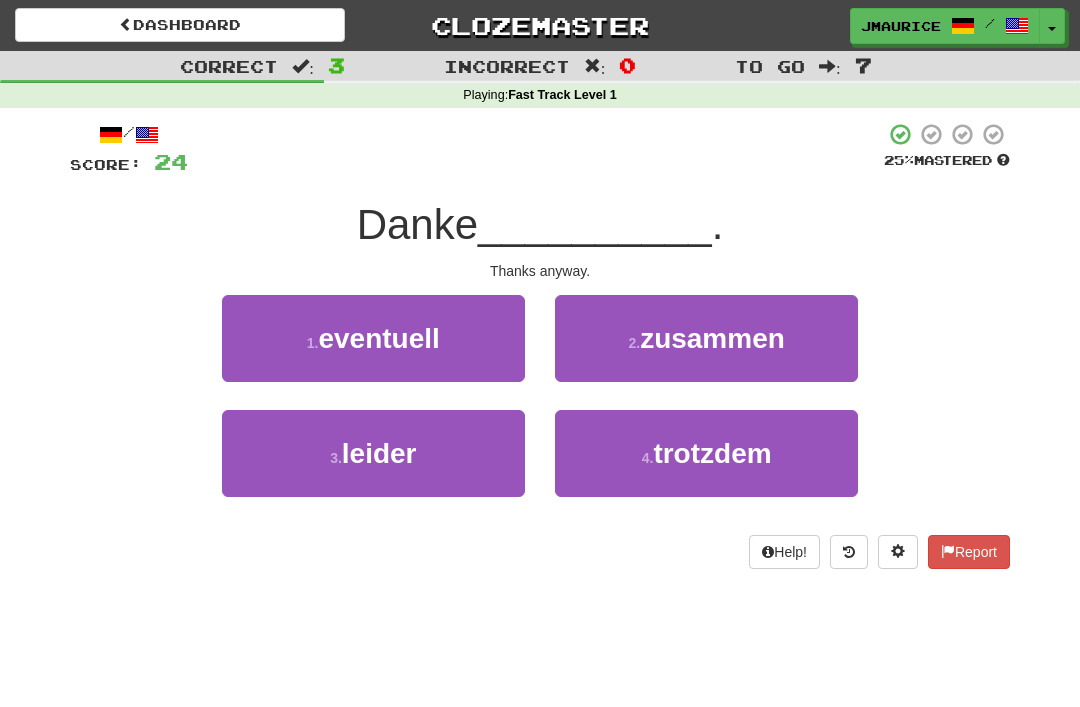 click on "4 .  trotzdem" at bounding box center (706, 453) 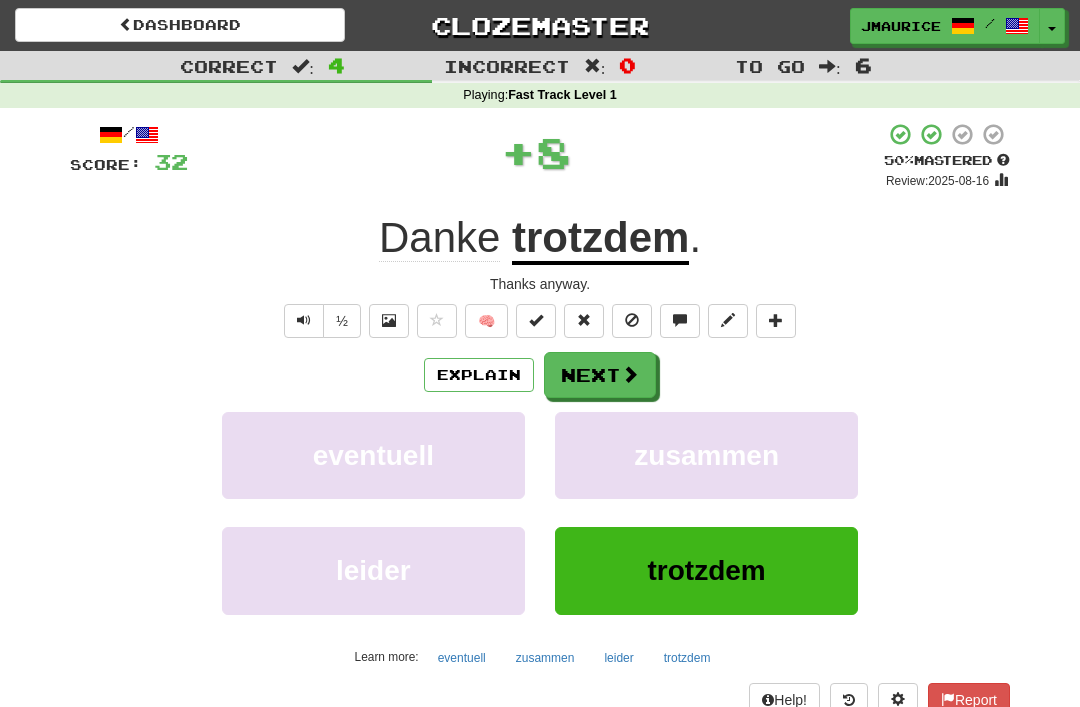 click on "Next" at bounding box center [600, 375] 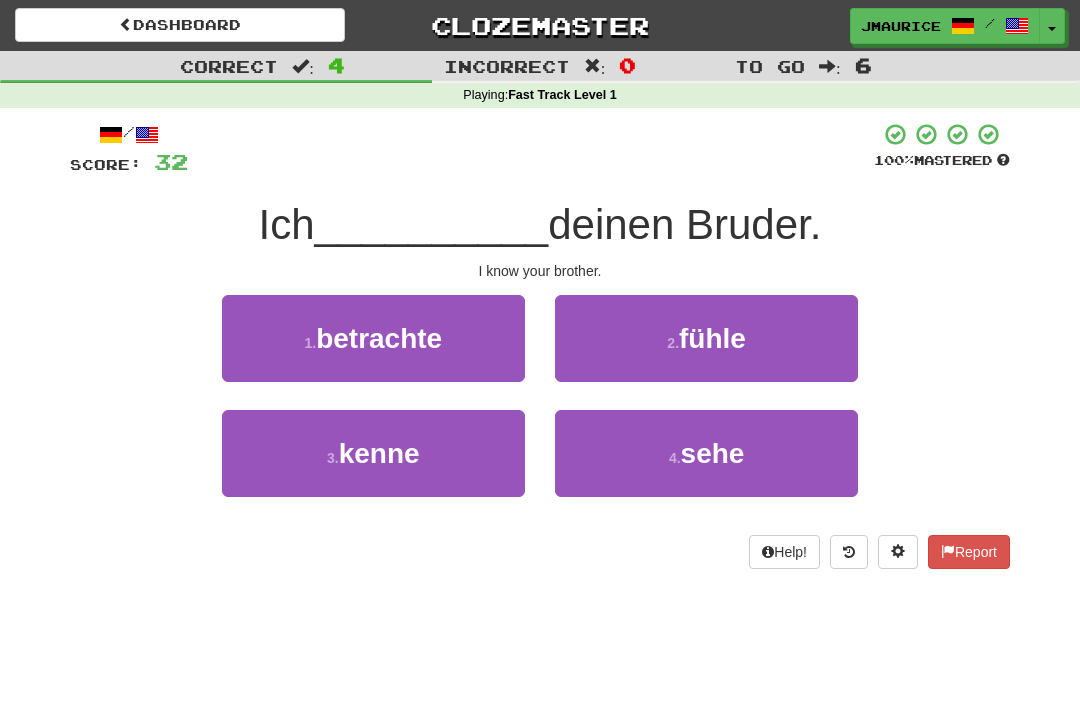 click on "3 .  kenne" at bounding box center [373, 453] 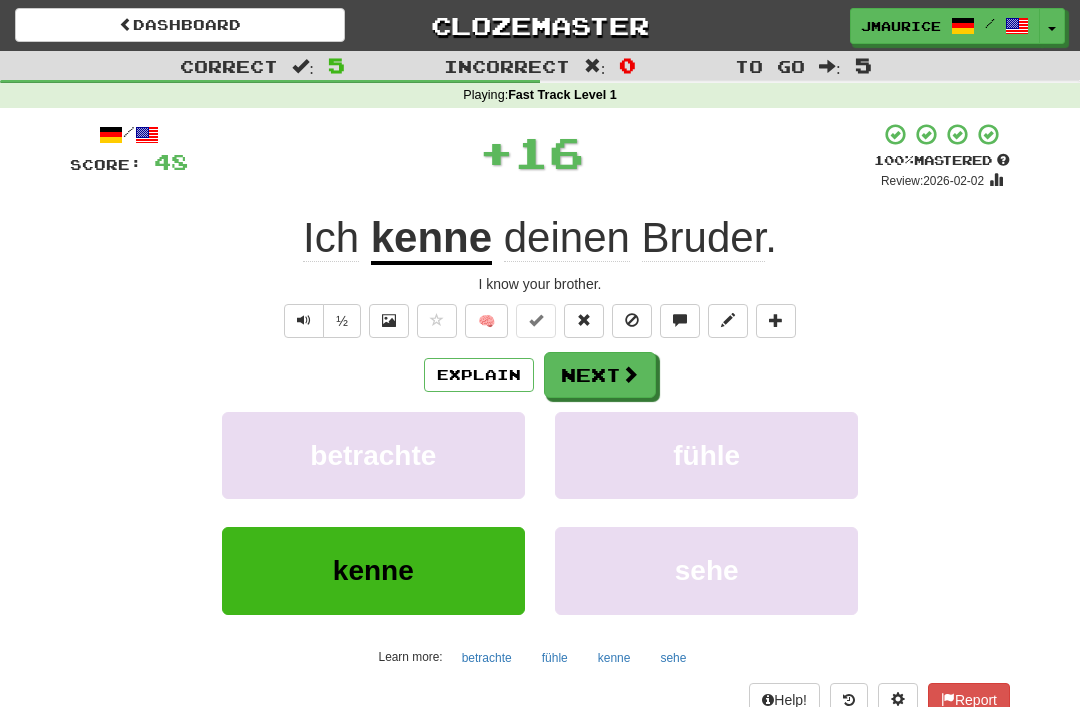click on "Next" at bounding box center (600, 375) 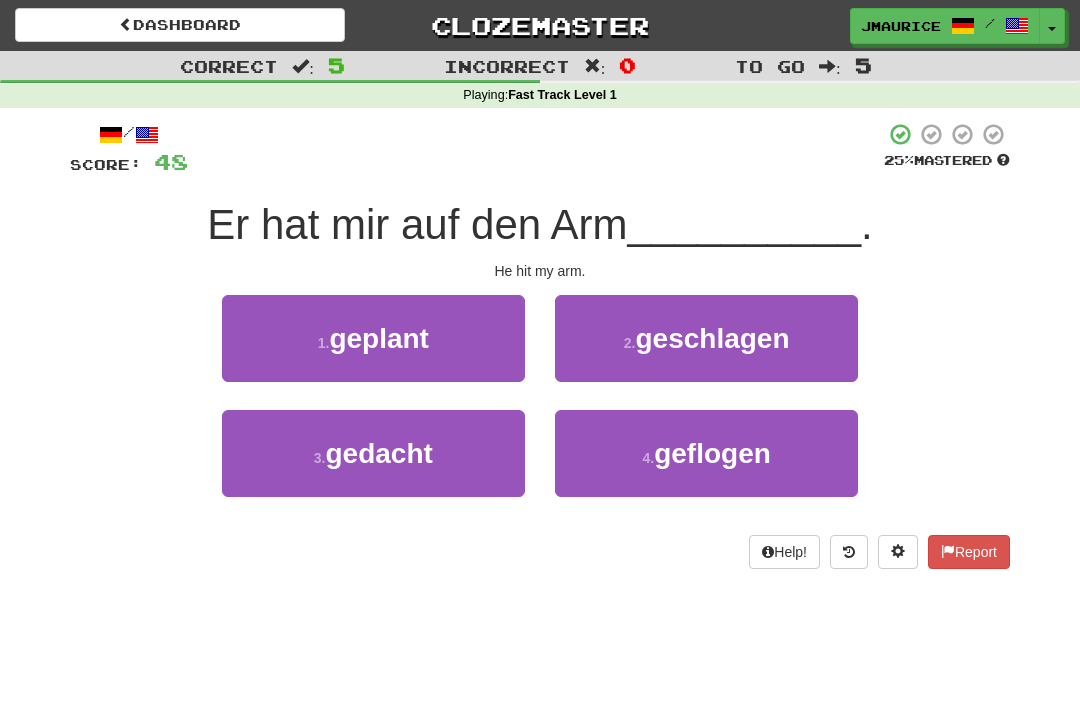 click on "2 ." at bounding box center [630, 343] 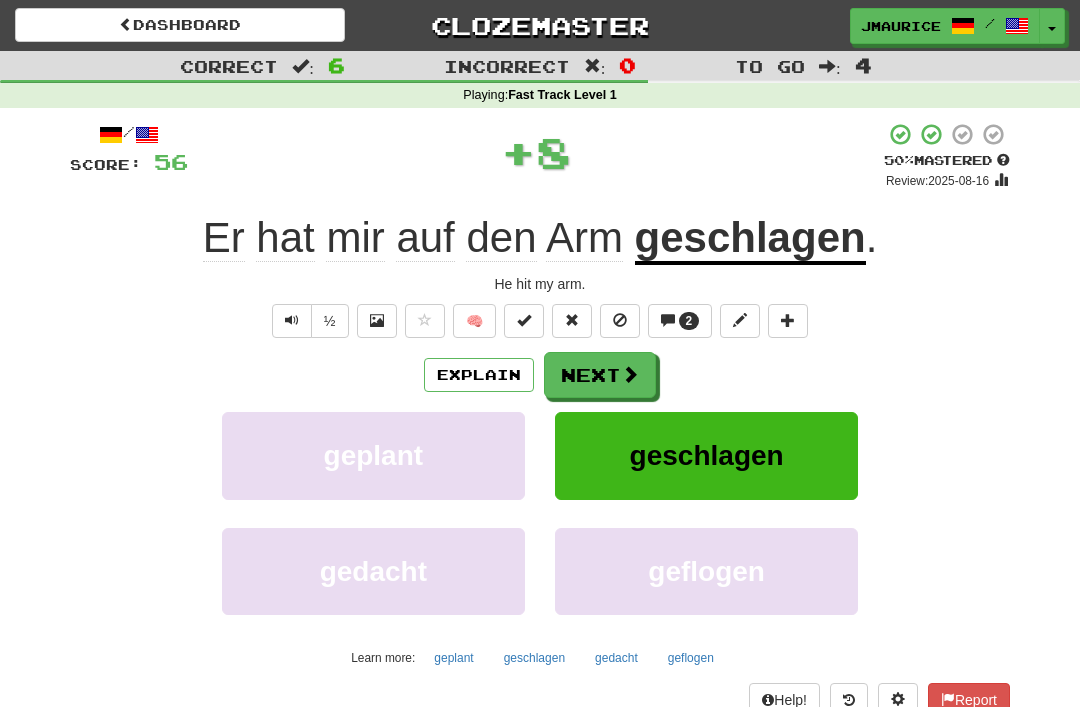 click on "Next" at bounding box center (600, 375) 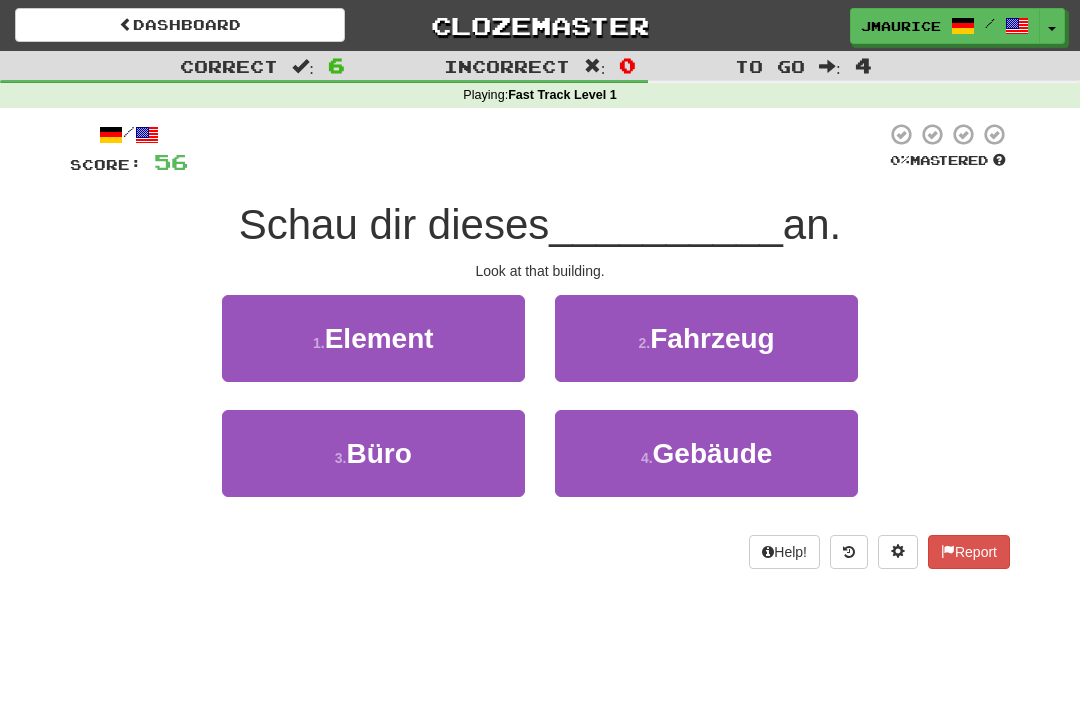 click on "4 .  Gebäude" at bounding box center [706, 453] 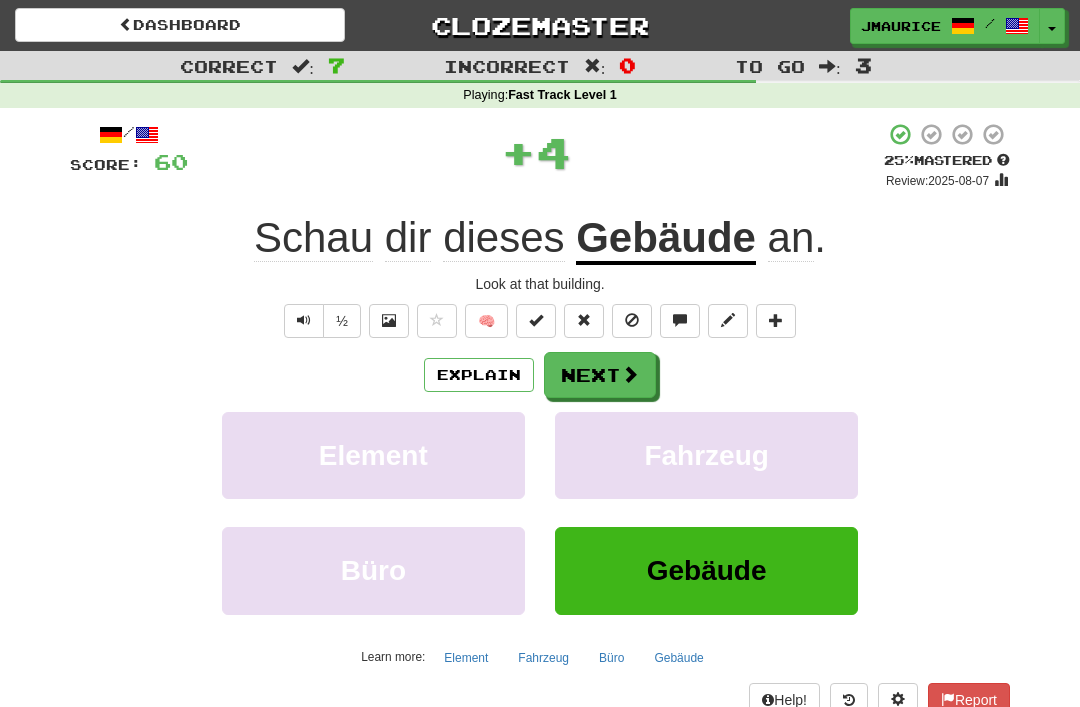 click on "Next" at bounding box center (600, 375) 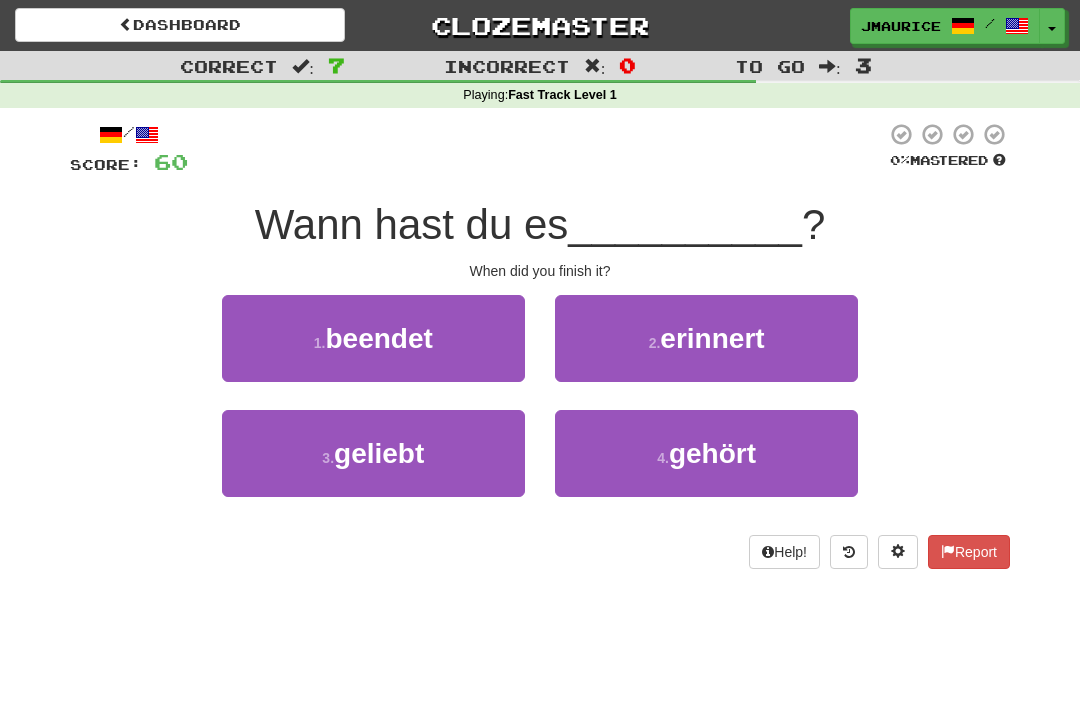 click on "beendet" at bounding box center [378, 338] 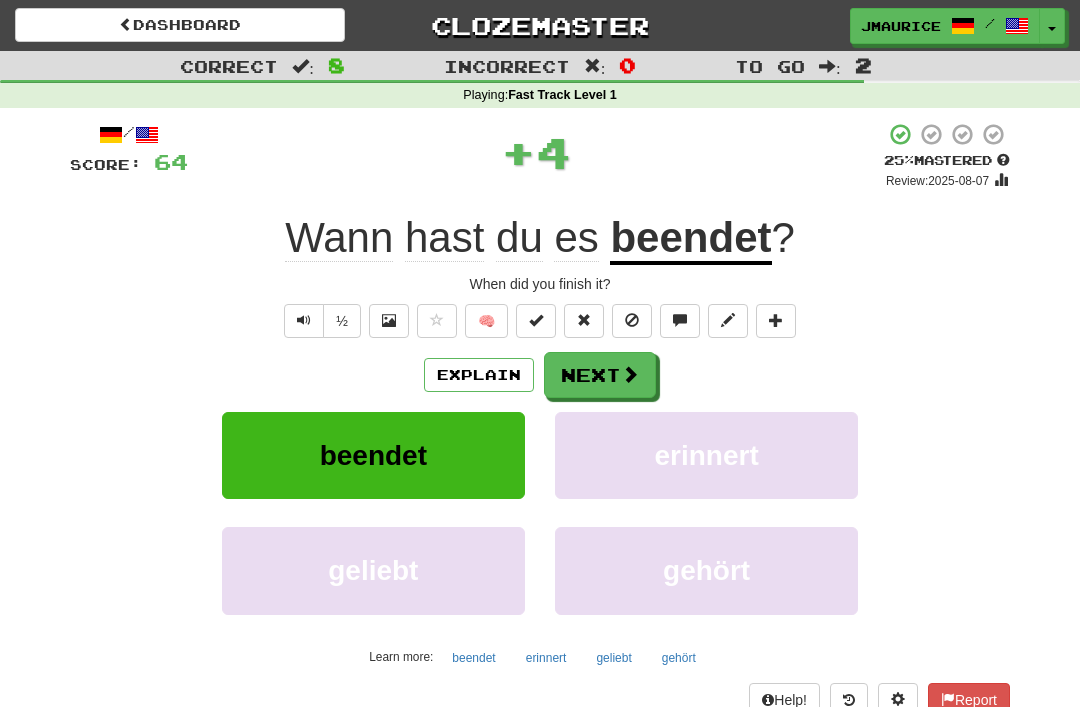 click on "Next" at bounding box center [600, 375] 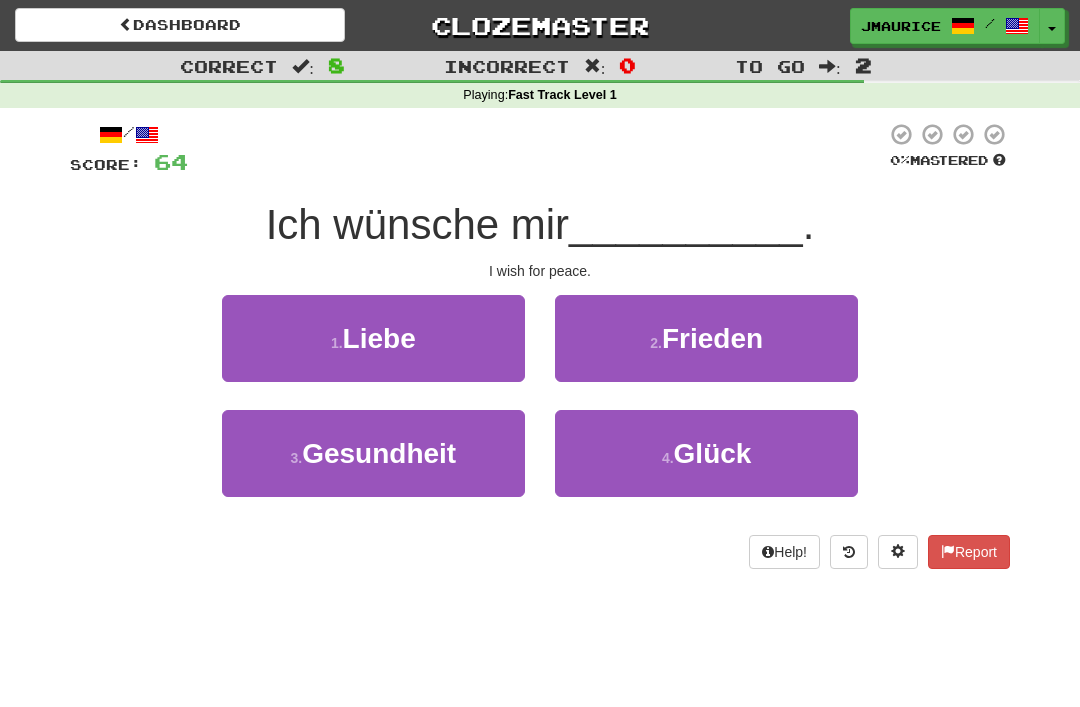 click on "2 .  Frieden" at bounding box center [706, 338] 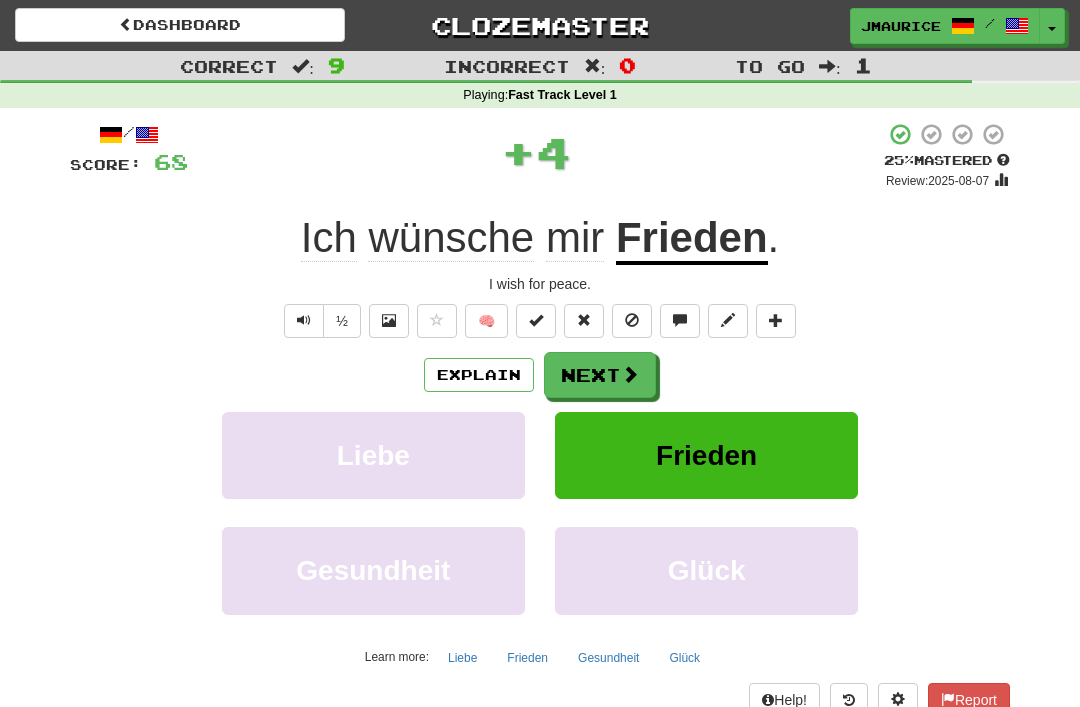 click on "Next" at bounding box center [600, 375] 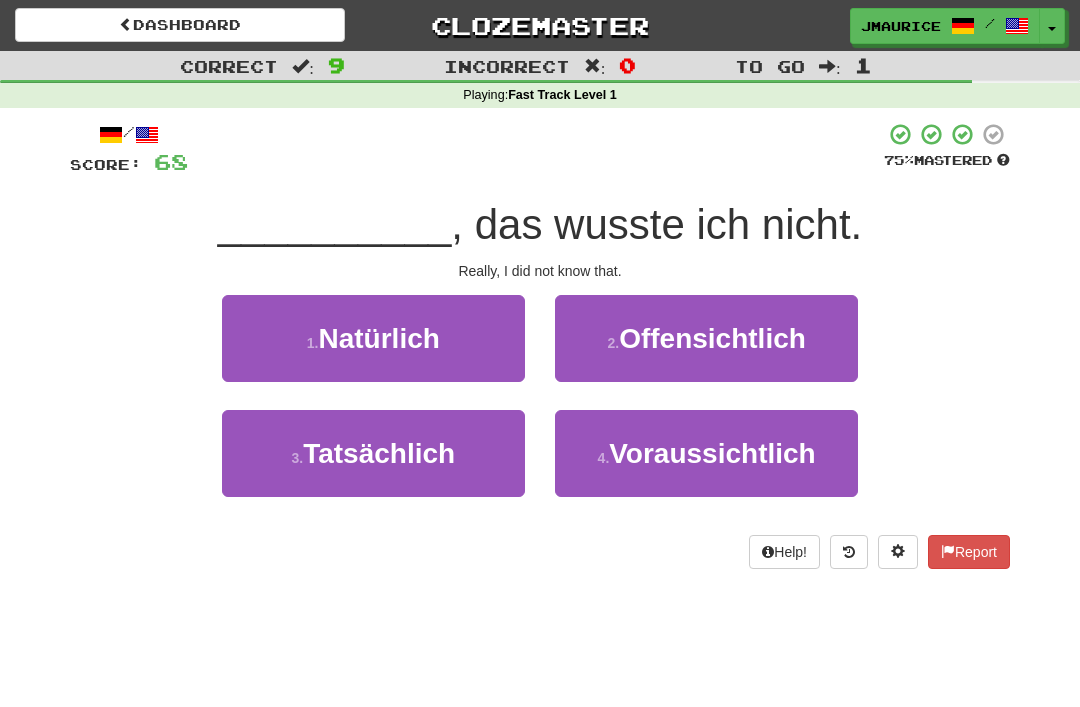 click on "Natürlich" at bounding box center (378, 338) 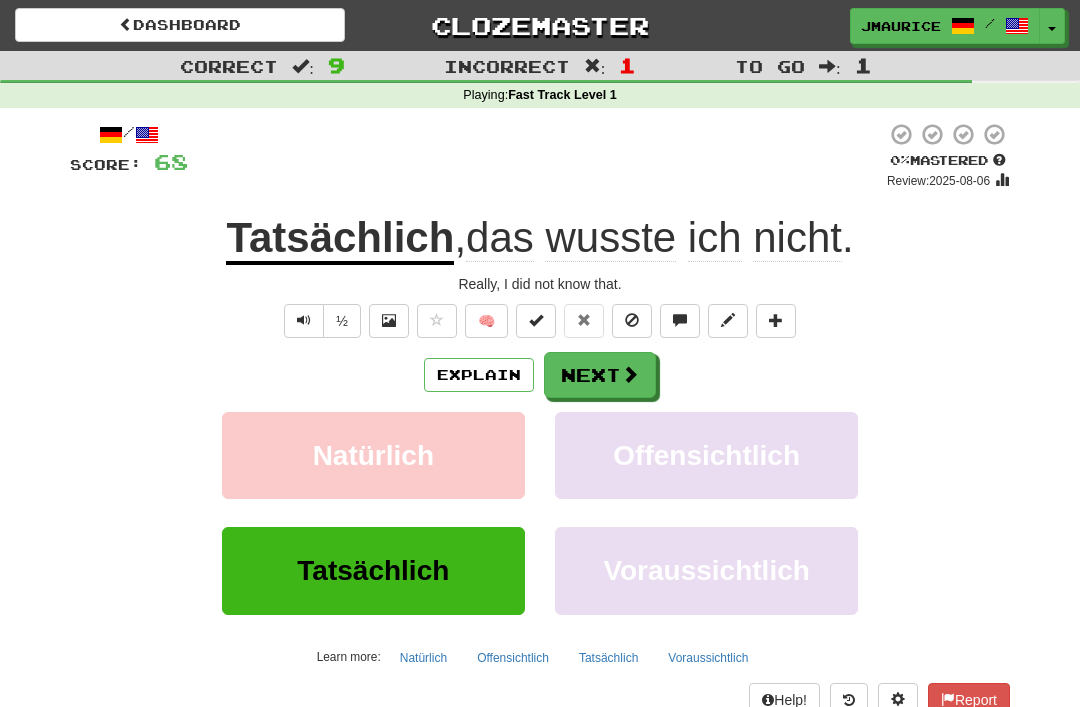 click at bounding box center [630, 374] 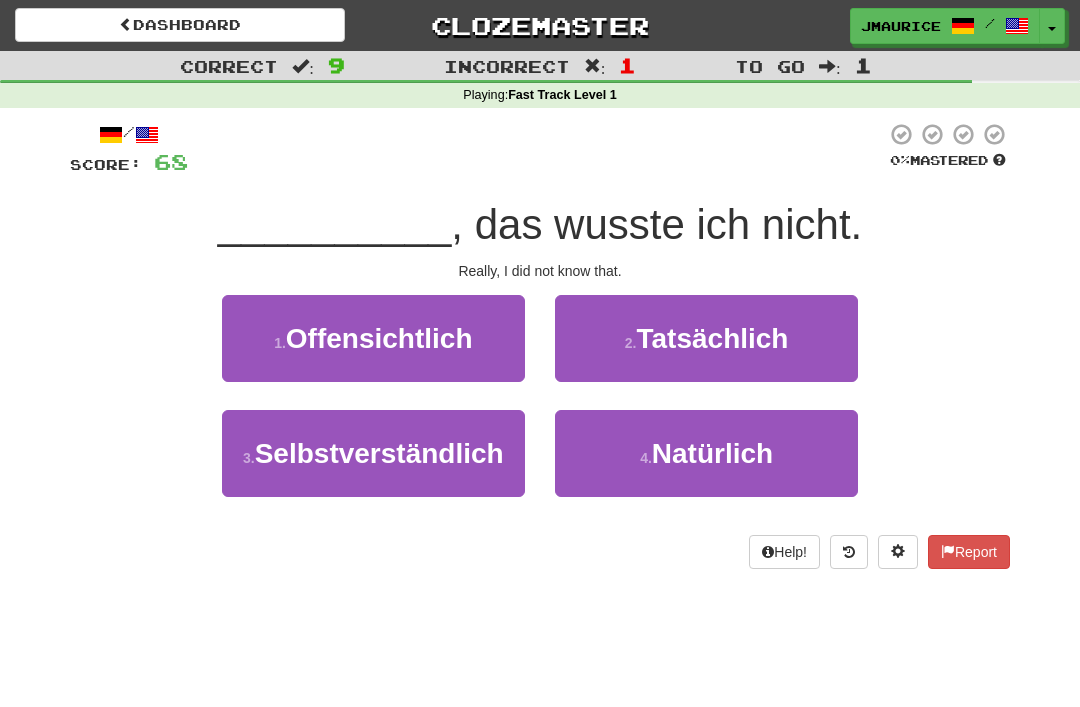 click on "2 .  Tatsächlich" at bounding box center (706, 338) 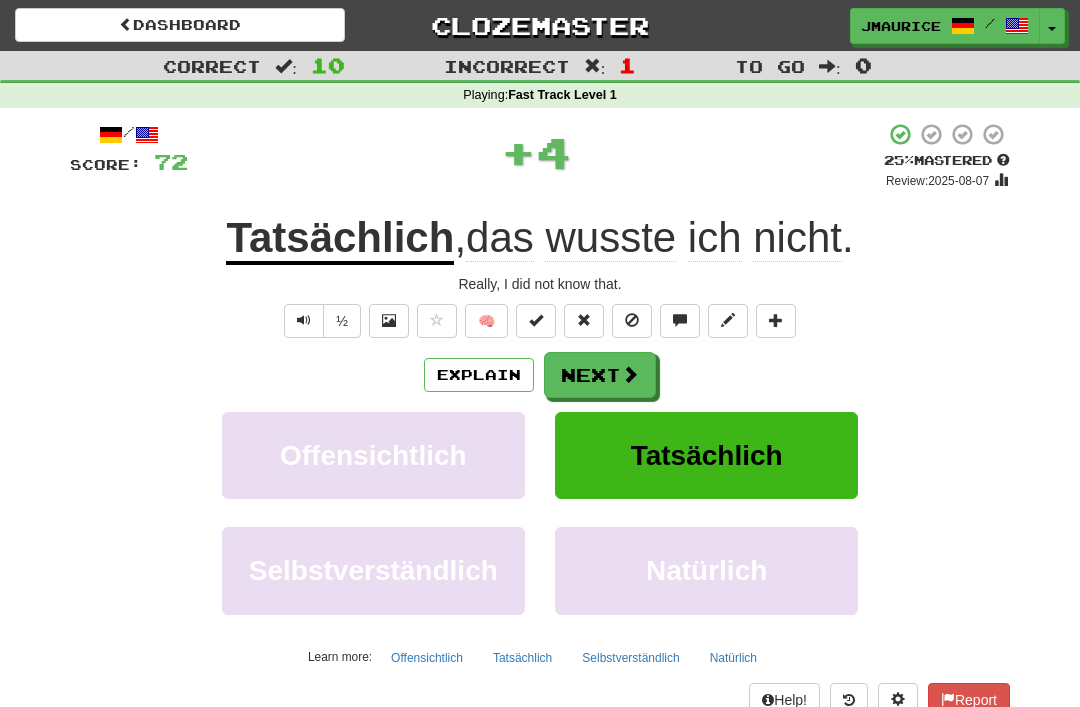 click at bounding box center [630, 374] 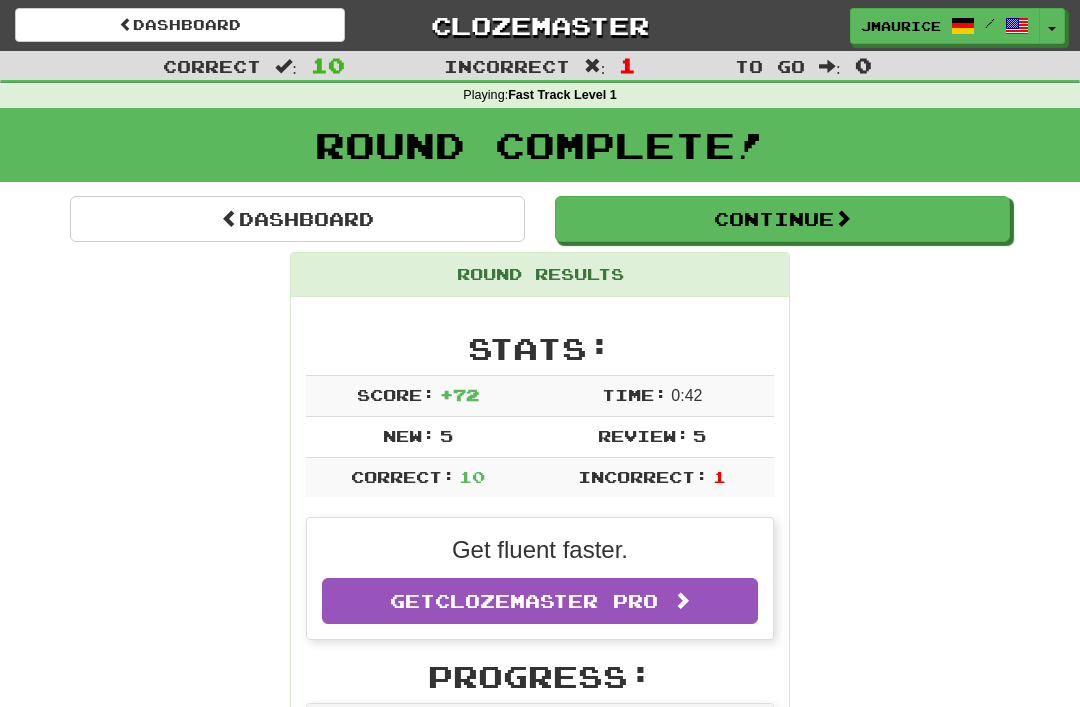click on "Dashboard" at bounding box center (297, 219) 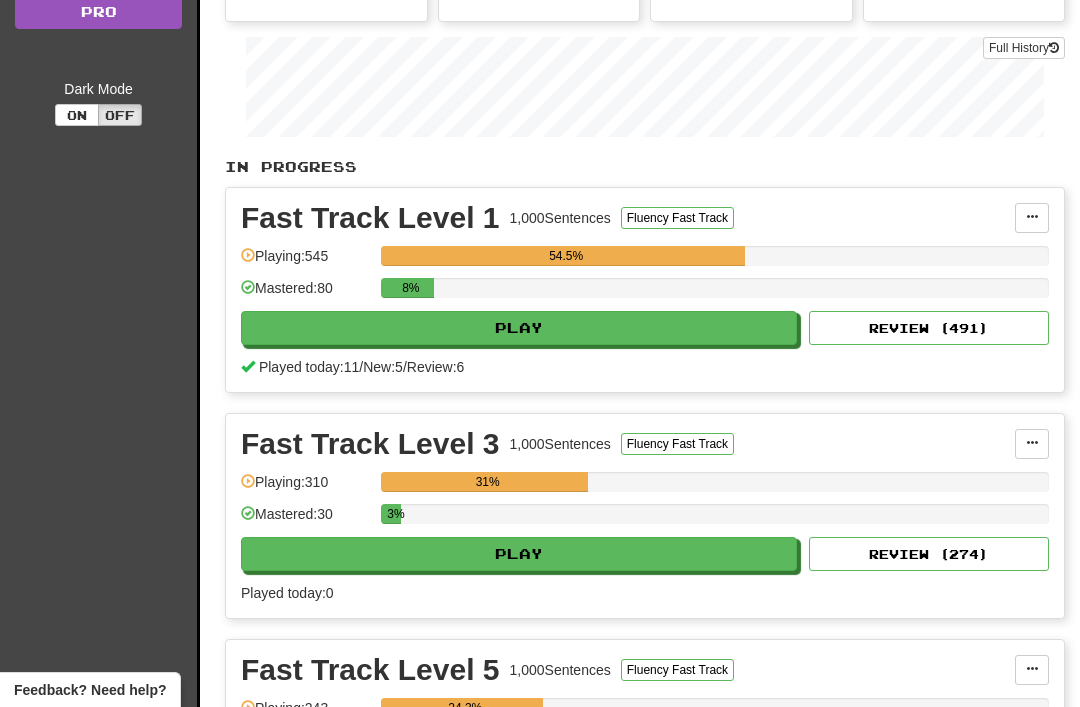 scroll, scrollTop: 331, scrollLeft: 0, axis: vertical 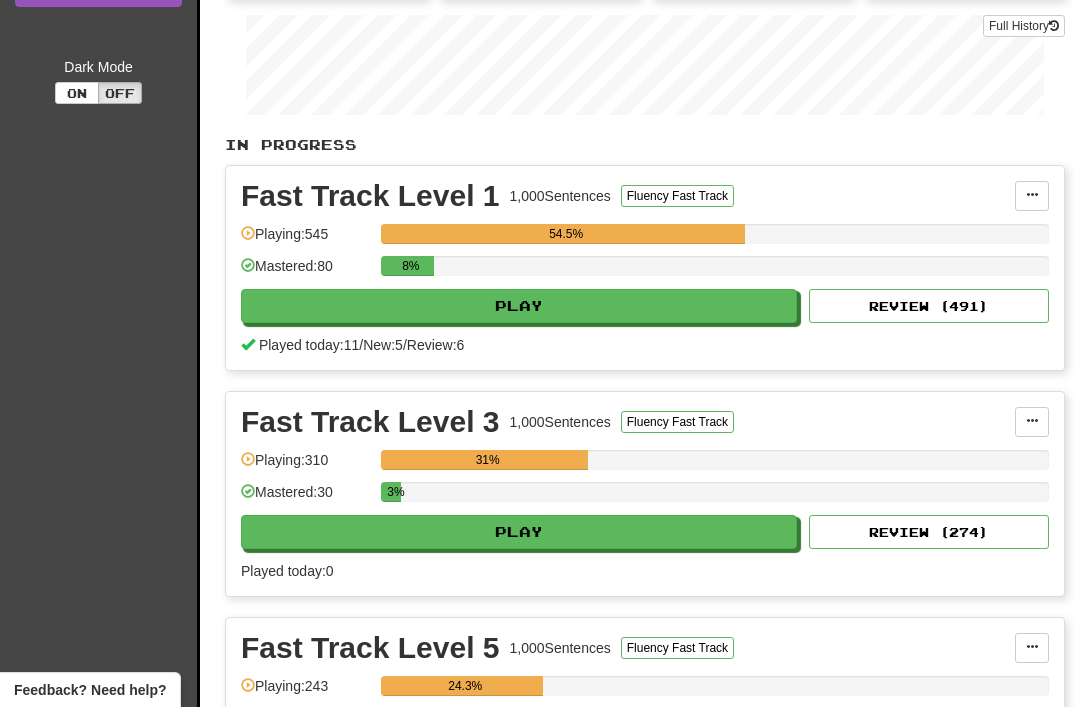 click on "Play" at bounding box center [519, 532] 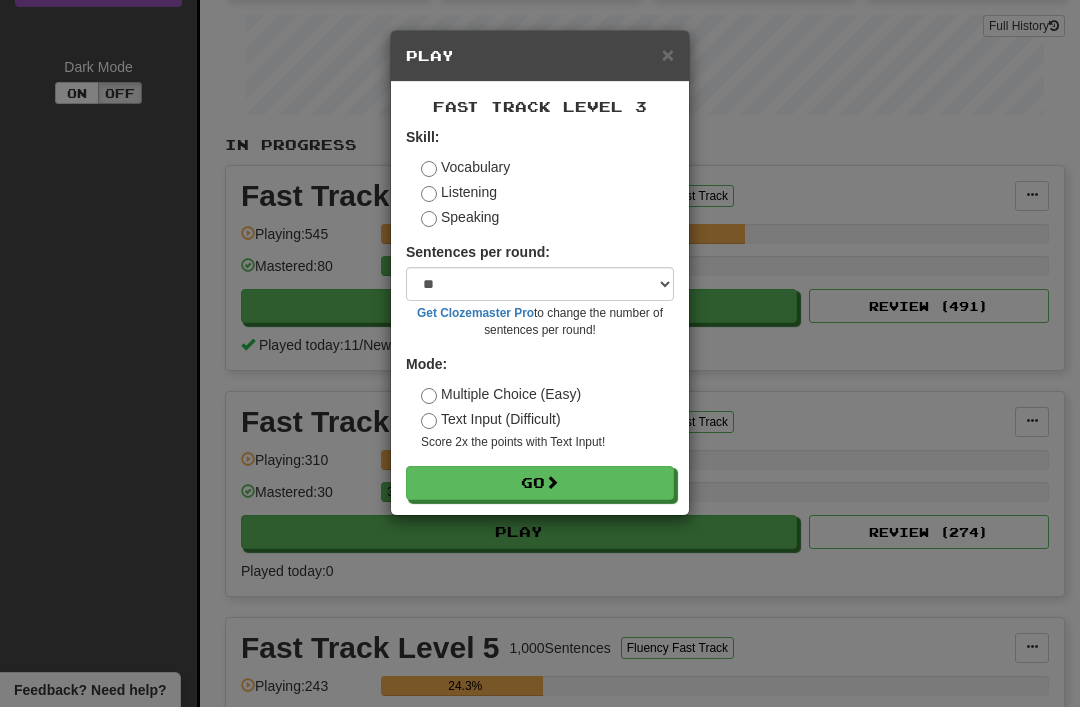 click on "Go" at bounding box center (540, 483) 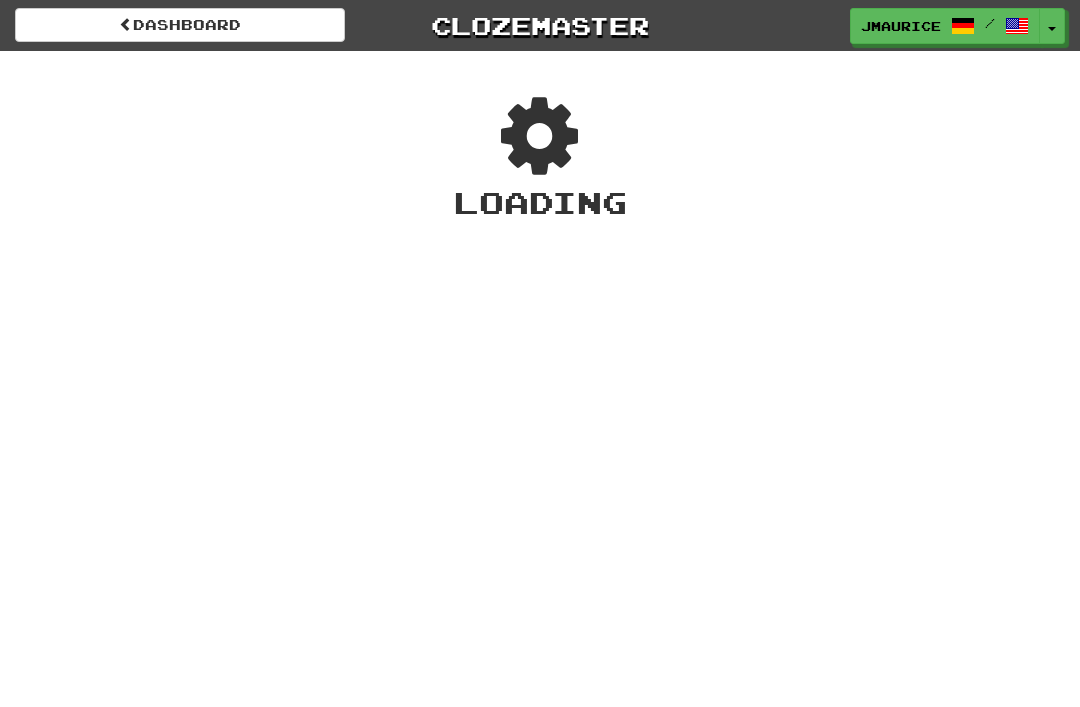 scroll, scrollTop: 0, scrollLeft: 0, axis: both 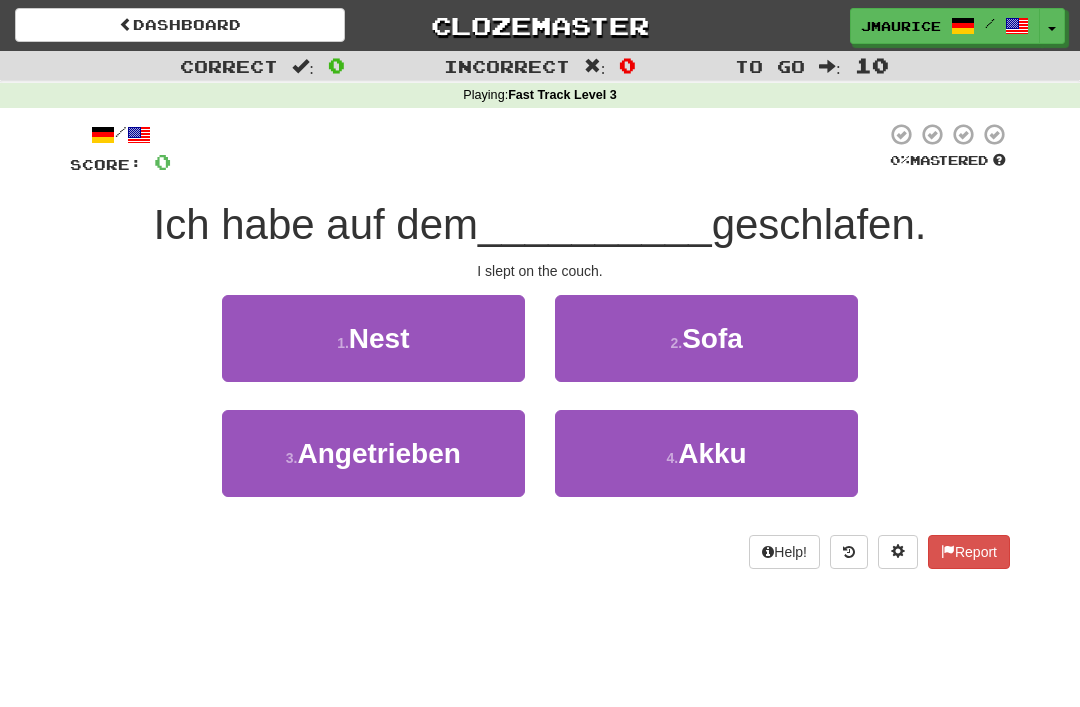 click on "2 .  Sofa" at bounding box center (706, 338) 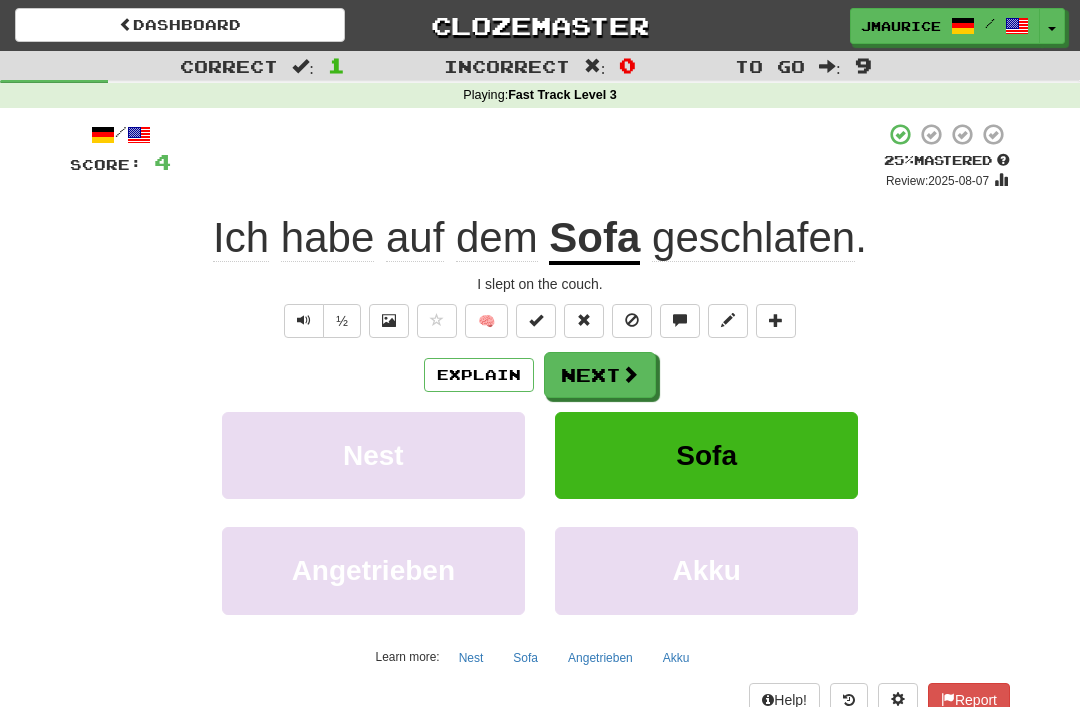 click on "Next" at bounding box center [600, 375] 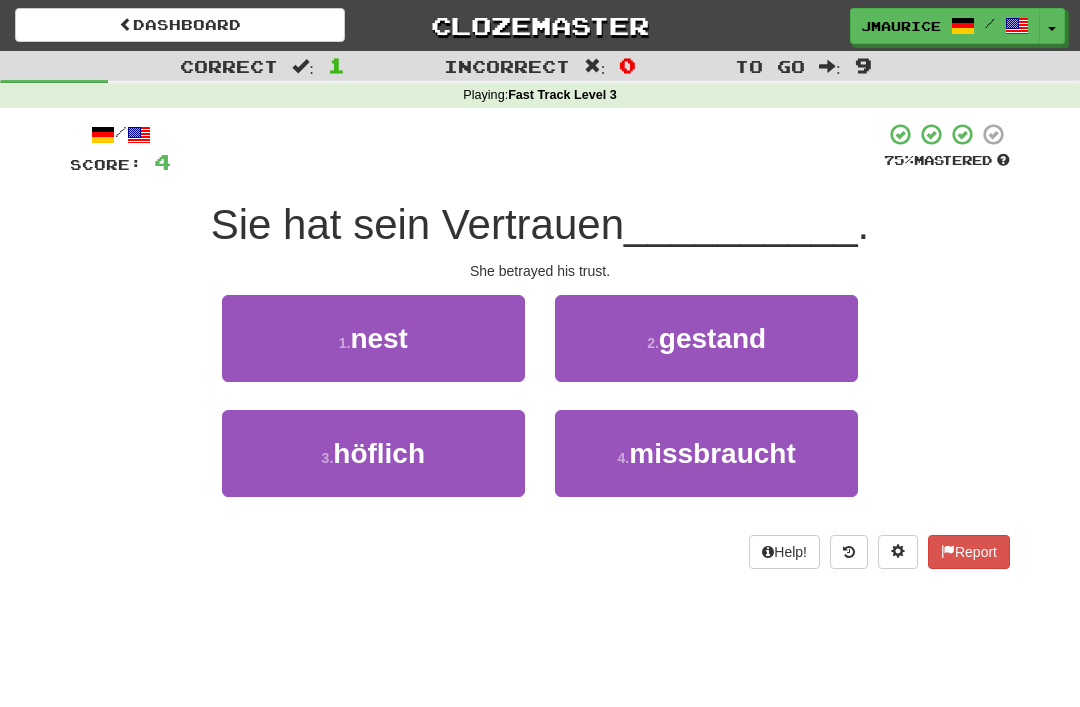 click on "4 ." at bounding box center [624, 458] 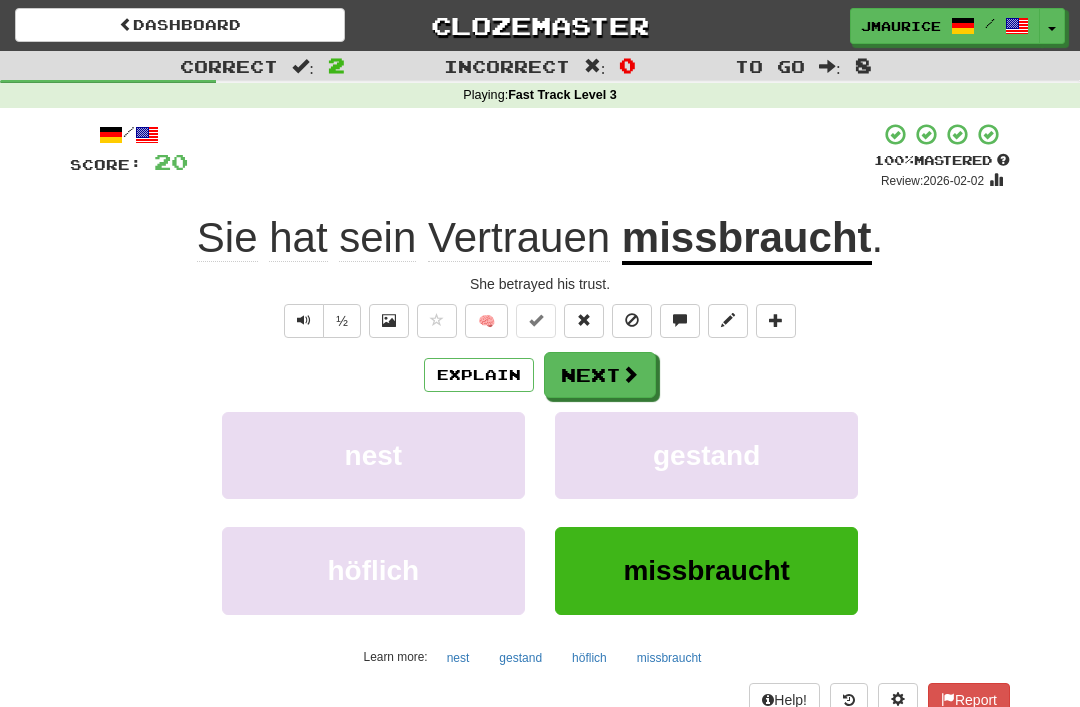 click on "Next" at bounding box center (600, 375) 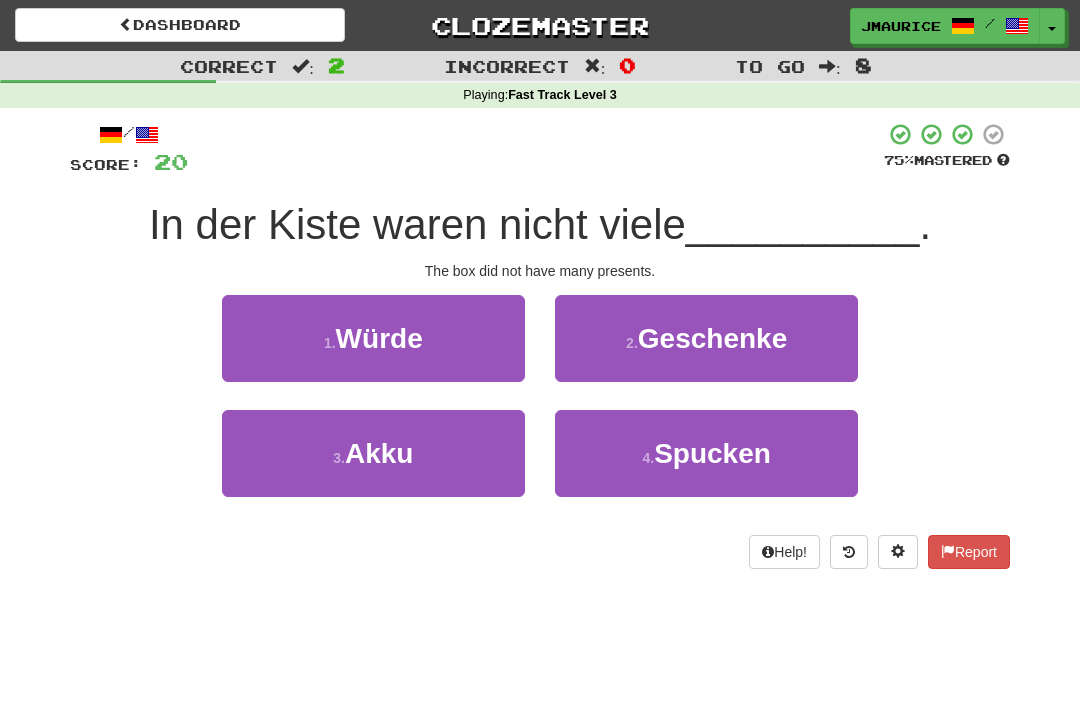 click on "2 ." at bounding box center [632, 343] 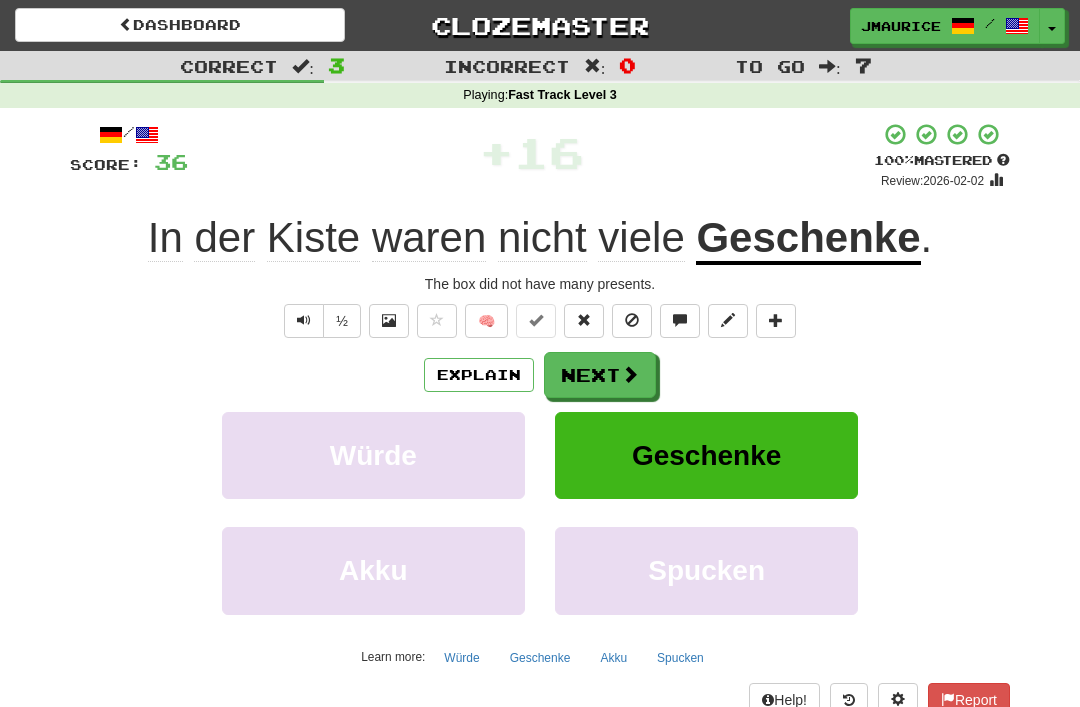 click on "Next" at bounding box center [600, 375] 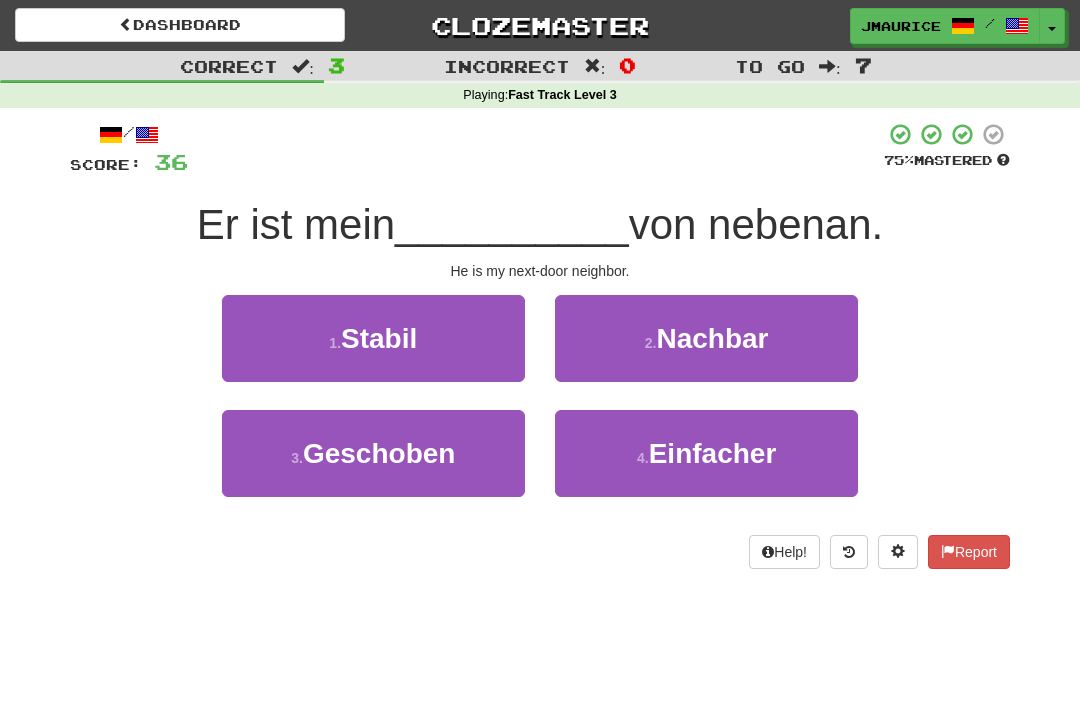 click on "2 .  Nachbar" at bounding box center [706, 338] 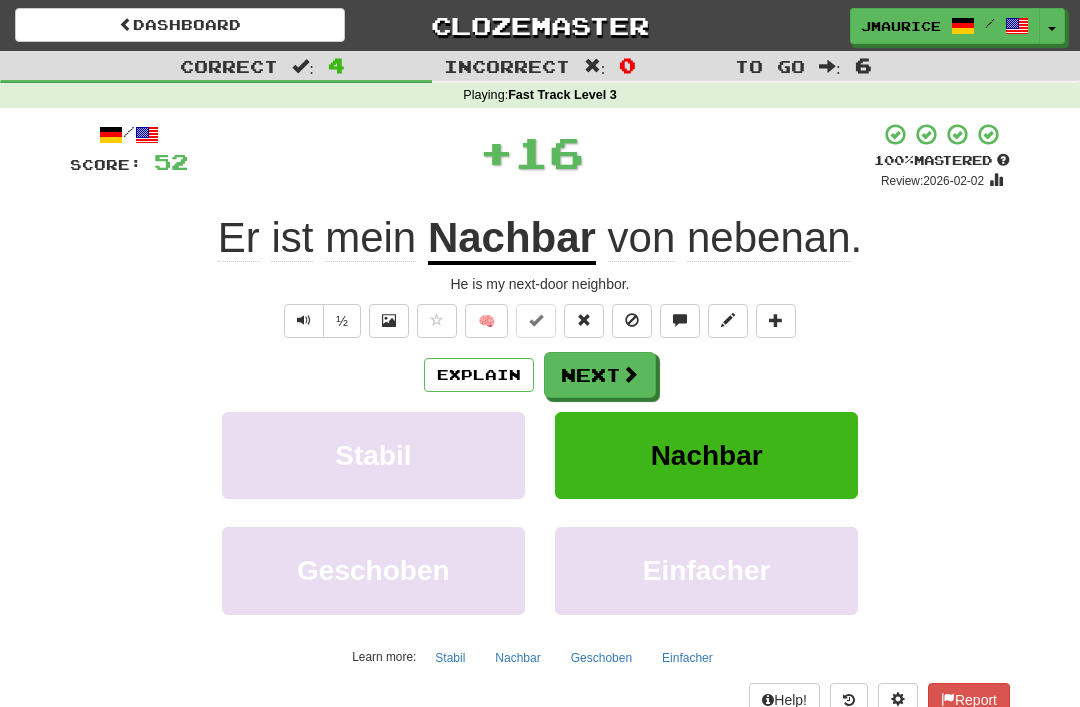 click on "Next" at bounding box center (600, 375) 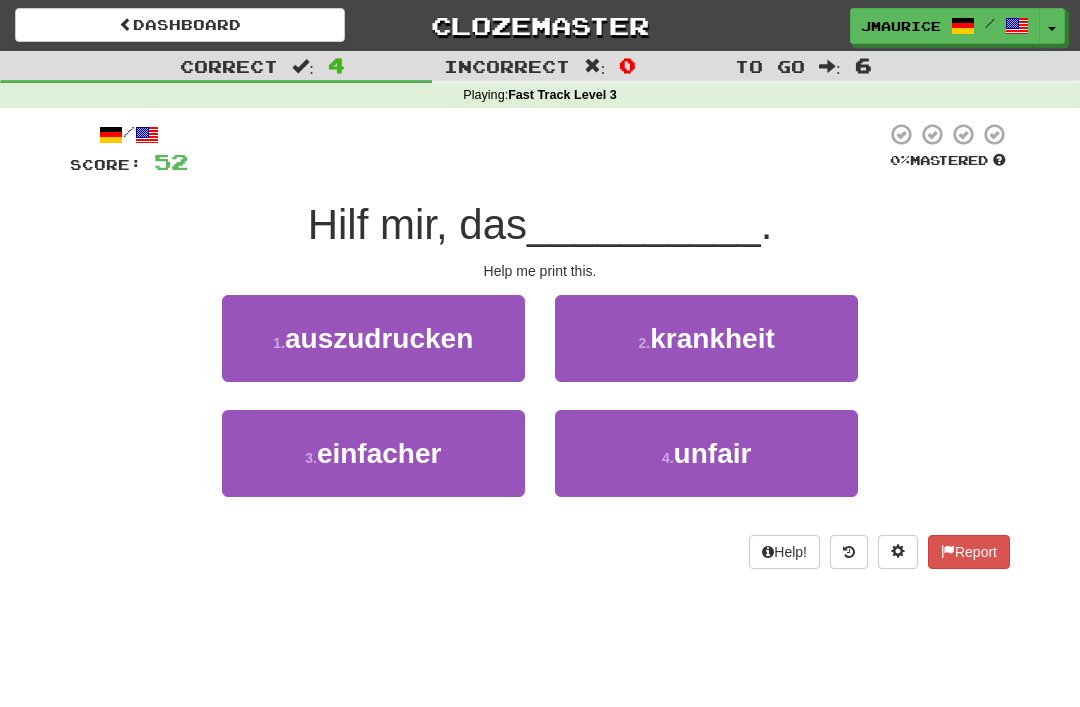 click on "auszudrucken" at bounding box center (379, 338) 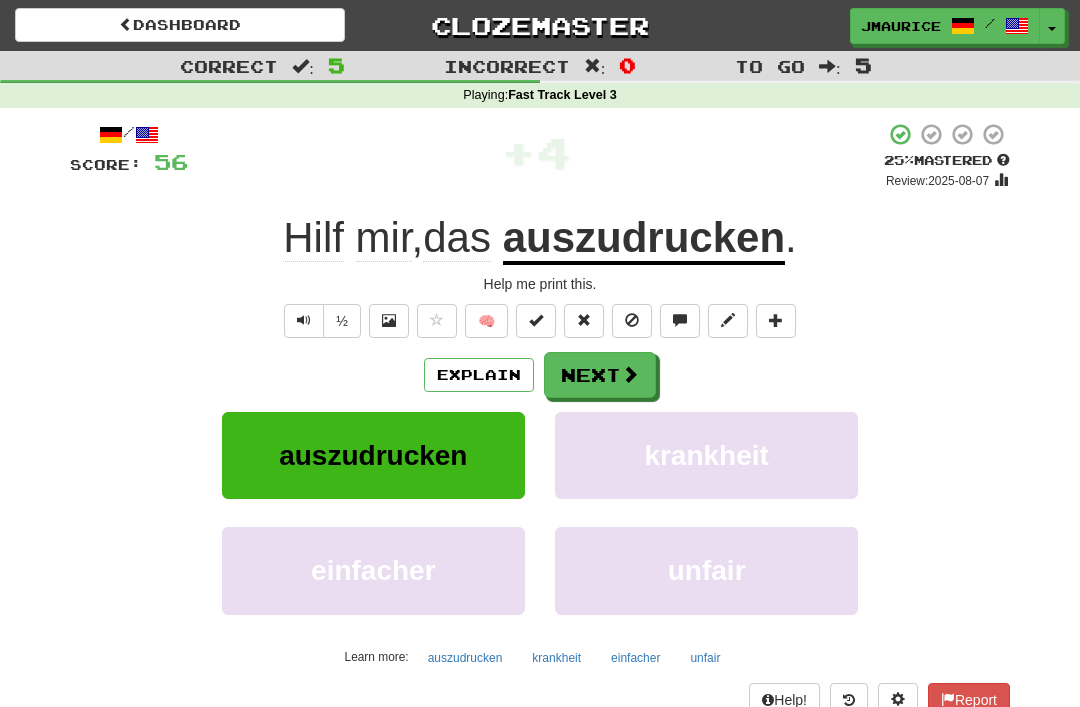 click on "Next" at bounding box center [600, 375] 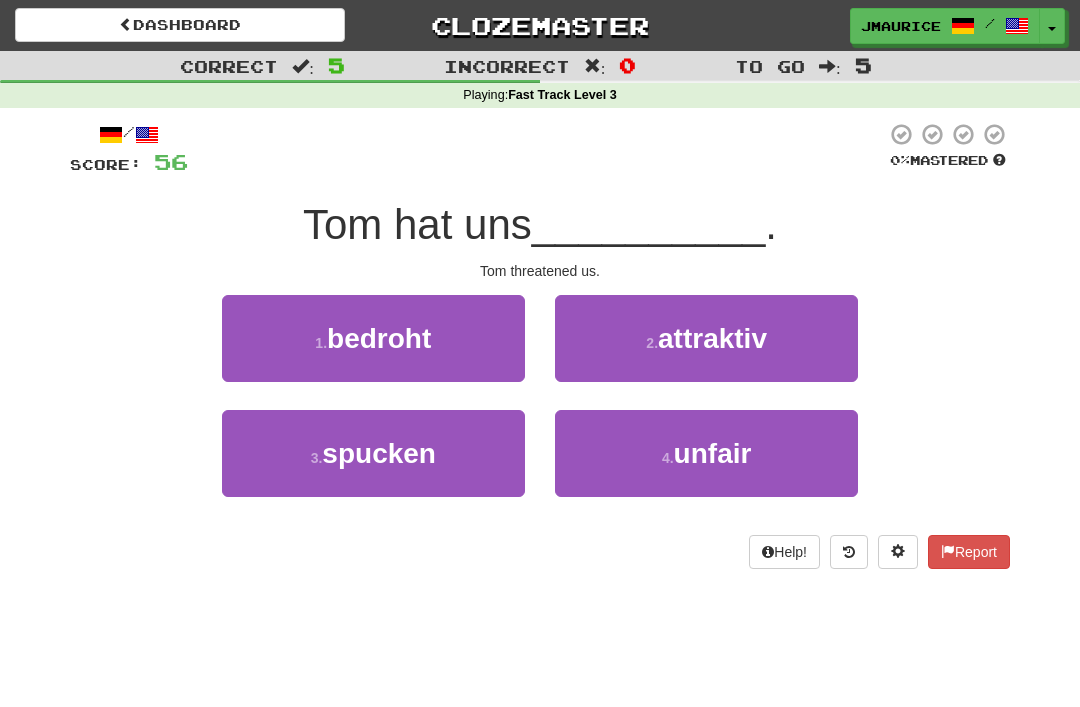 click on "1 .  bedroht" at bounding box center [373, 338] 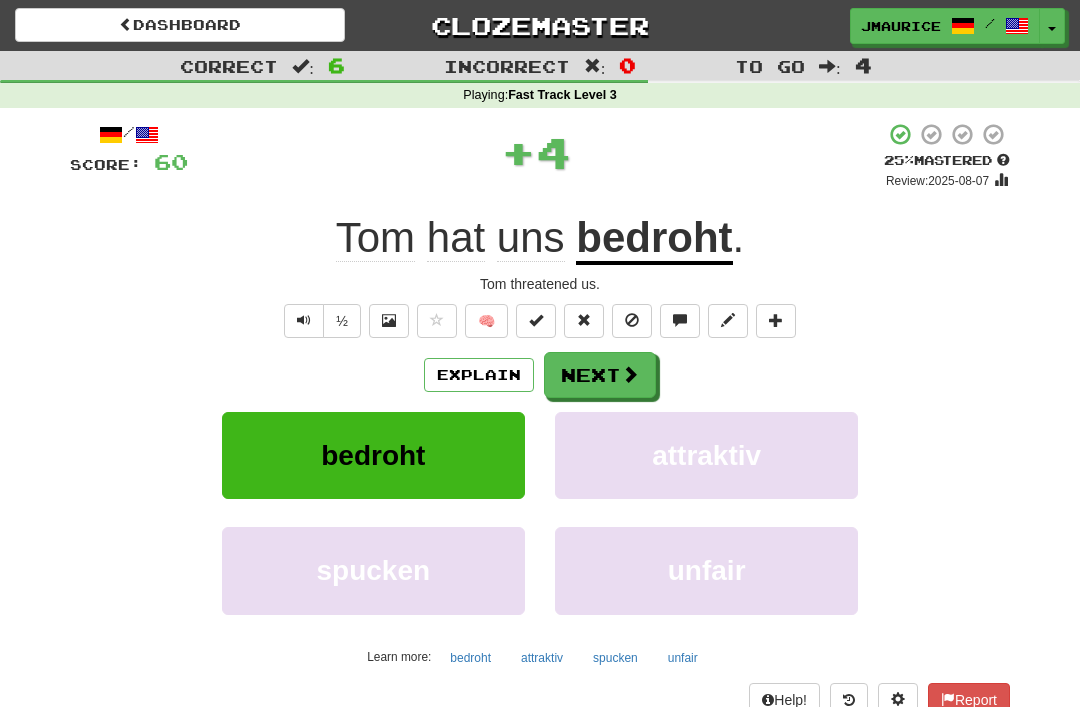 click on "Next" at bounding box center (600, 375) 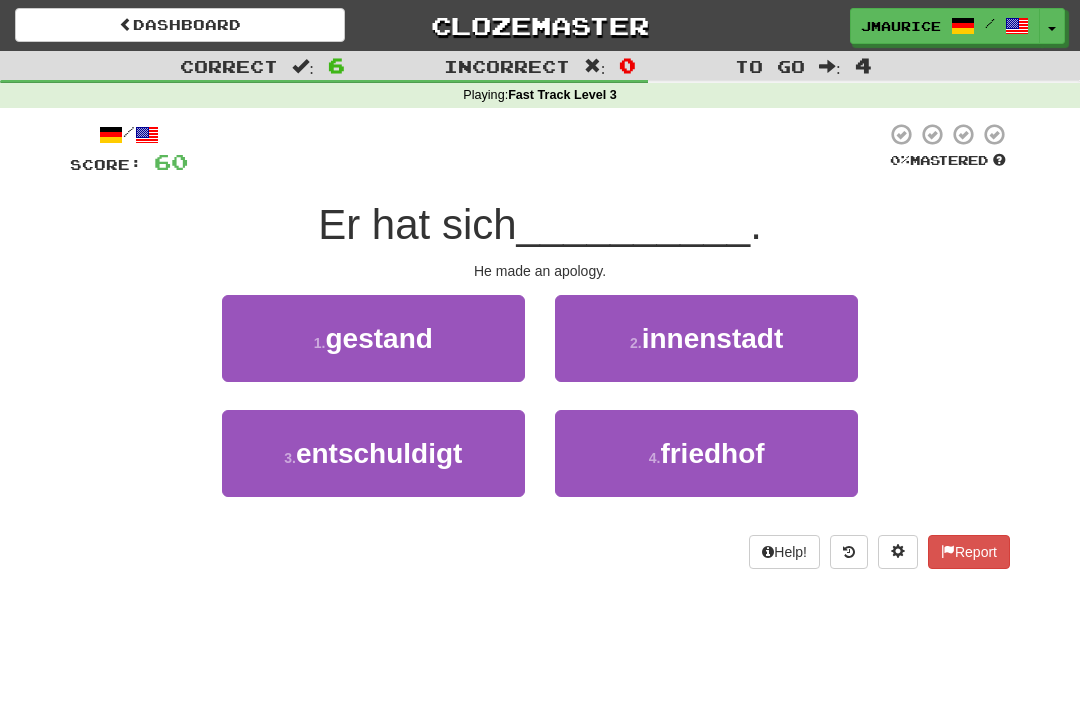 click on "entschuldigt" at bounding box center (379, 453) 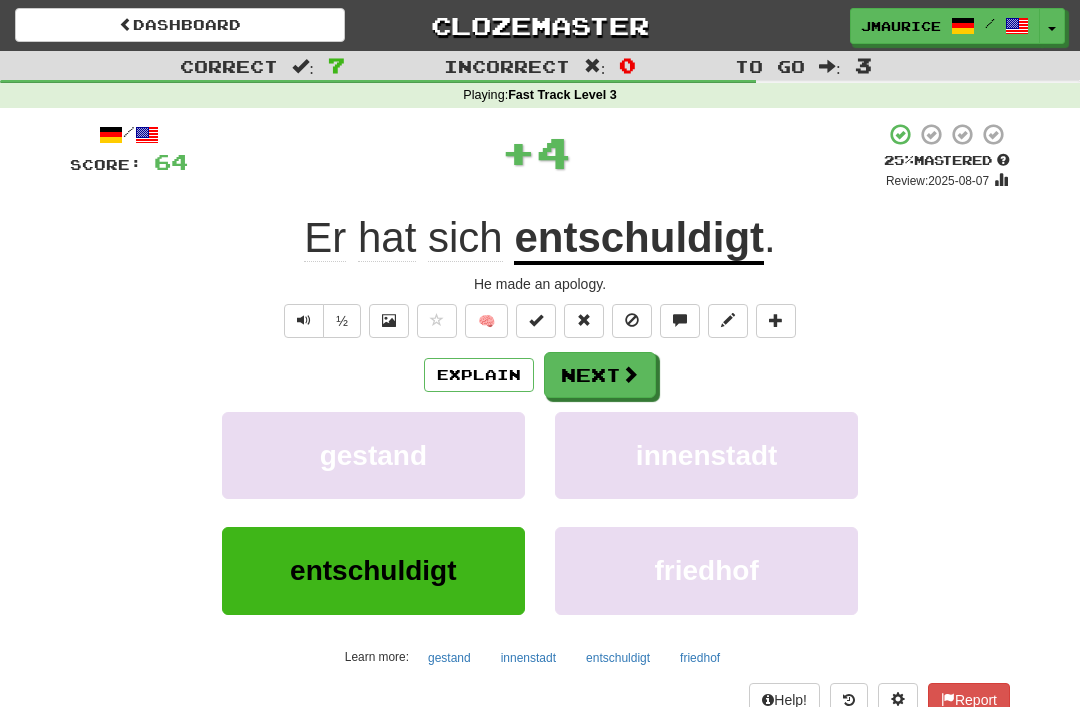 click on "Next" at bounding box center (600, 375) 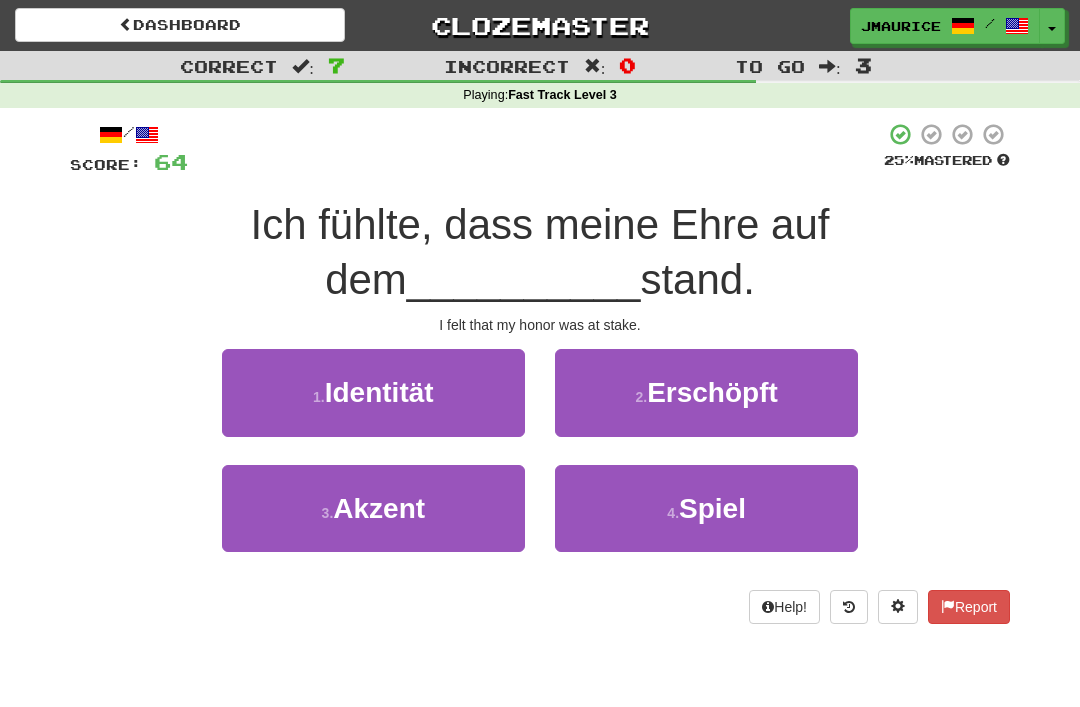 click on "2 .  Erschöpft" at bounding box center [706, 392] 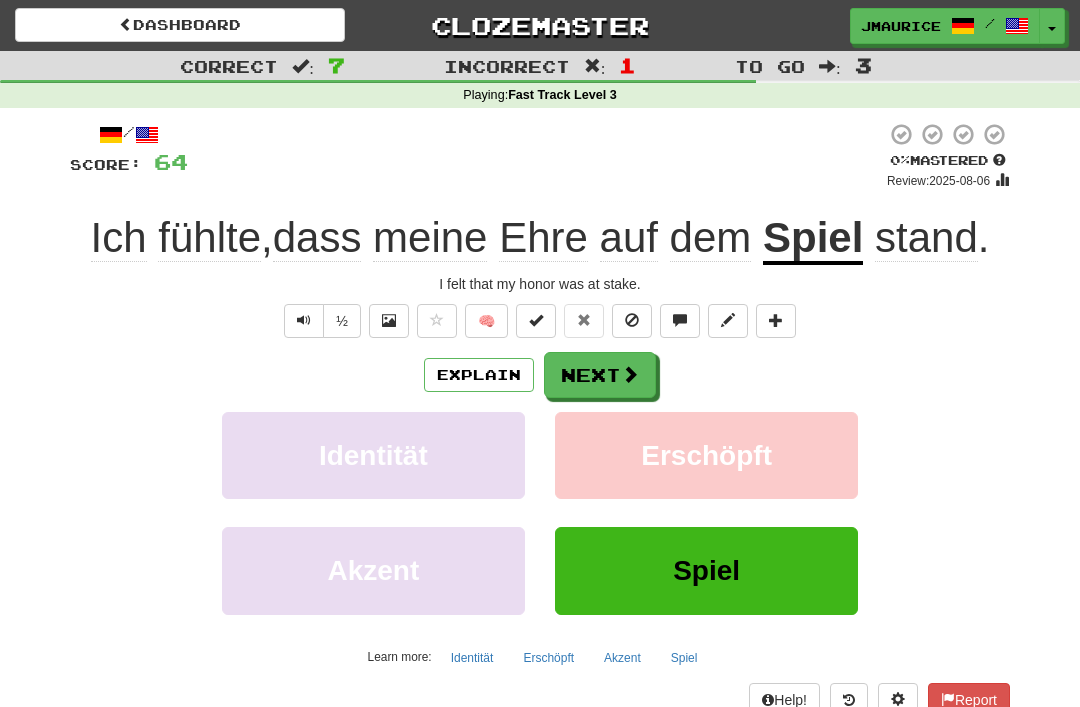 click on "Next" at bounding box center [600, 375] 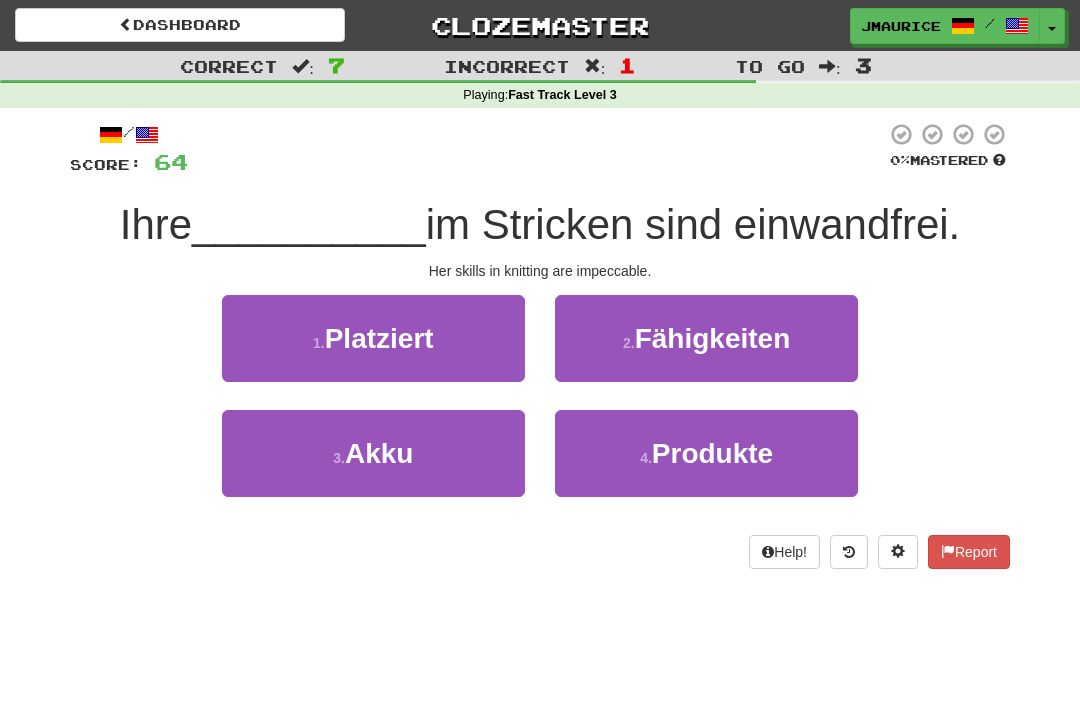 click on "2 .  Fähigkeiten" at bounding box center [706, 338] 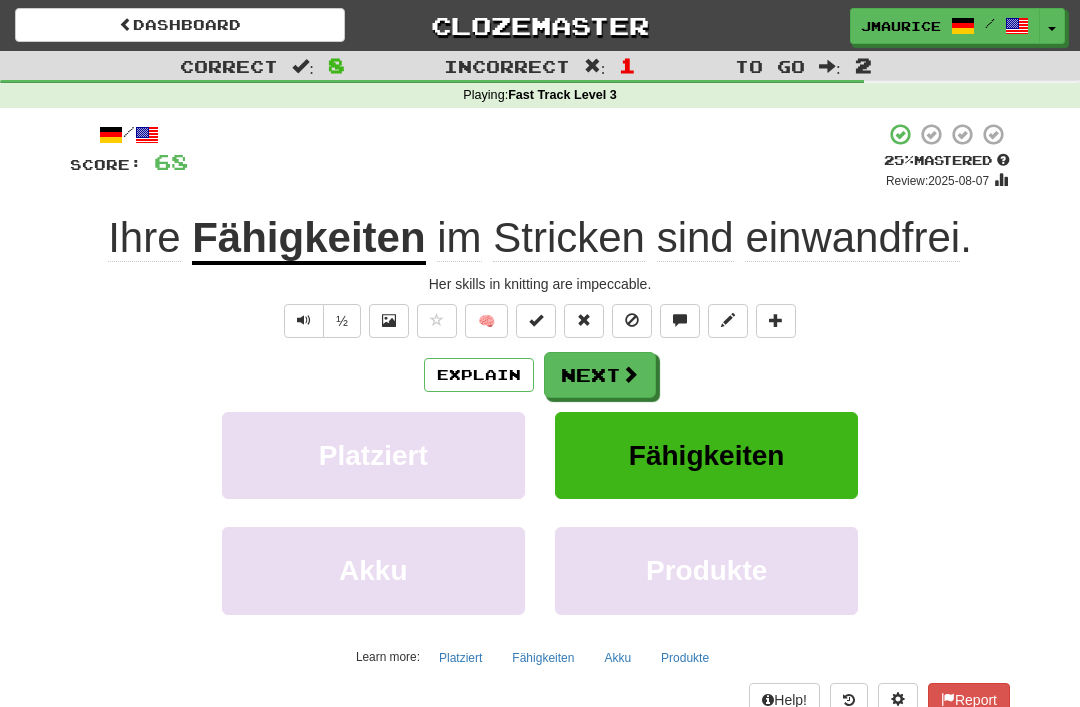 click on "Next" at bounding box center (600, 375) 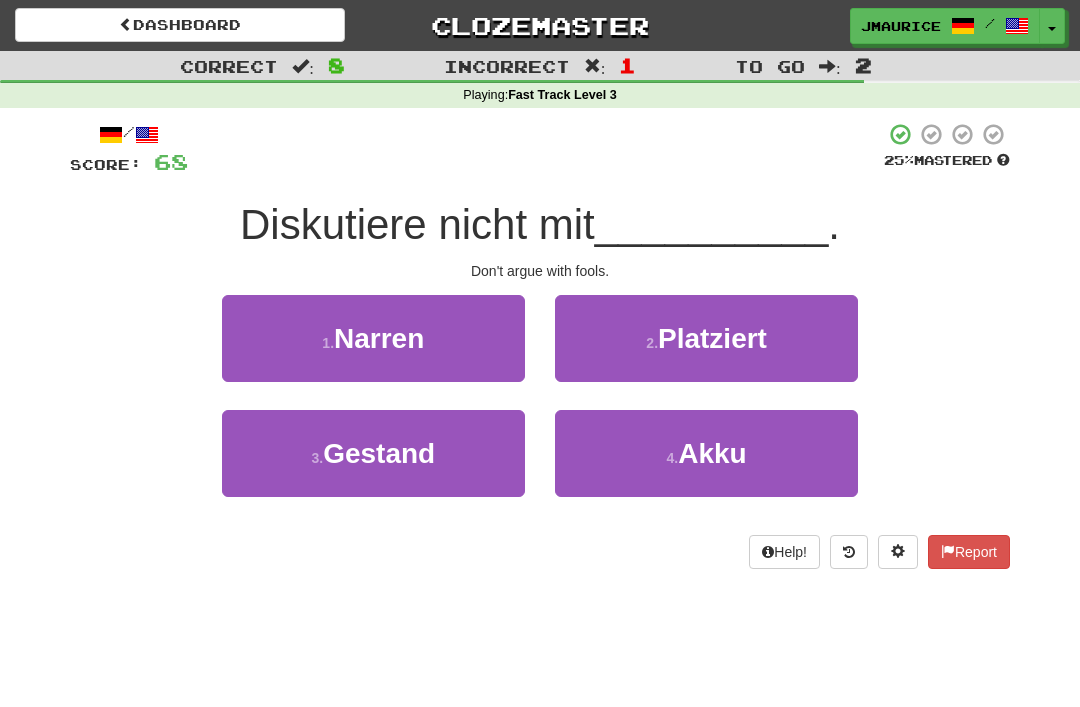 click on "1 .  Narren" at bounding box center (373, 338) 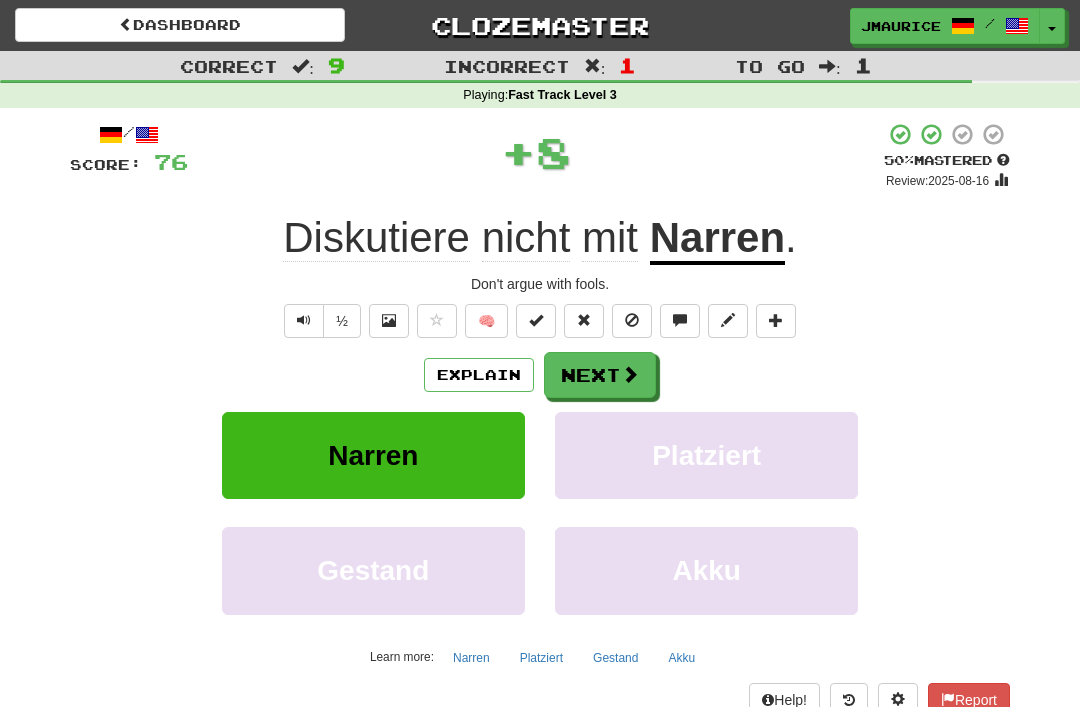 click on "Next" at bounding box center (600, 375) 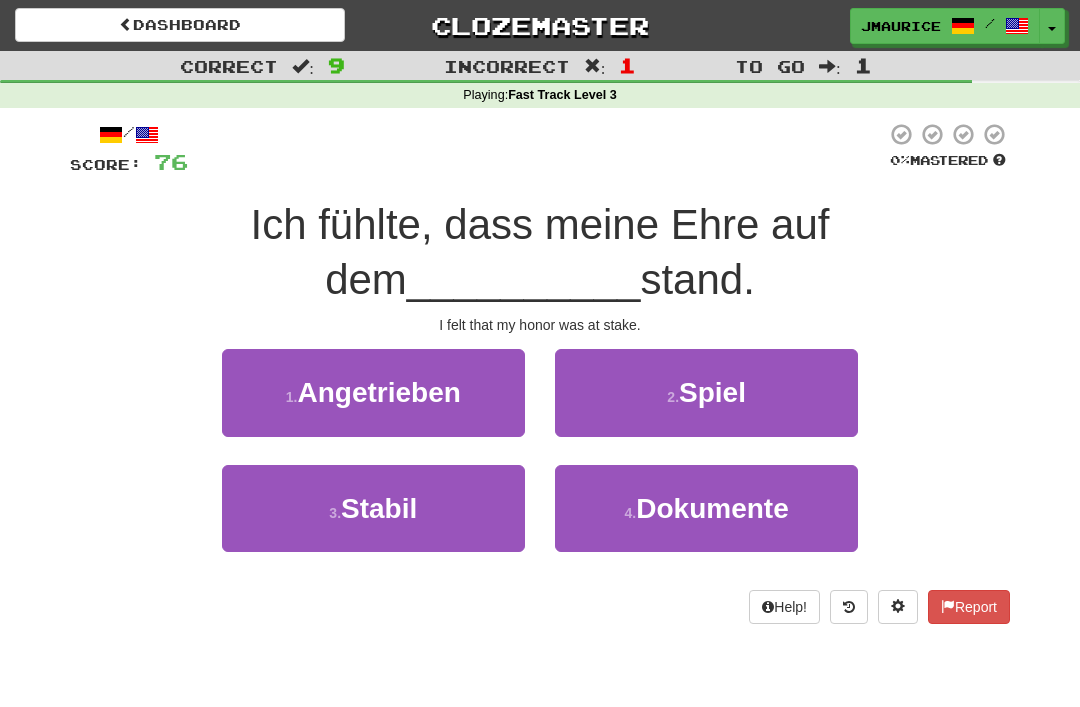 click on "2 .  Spiel" at bounding box center [706, 392] 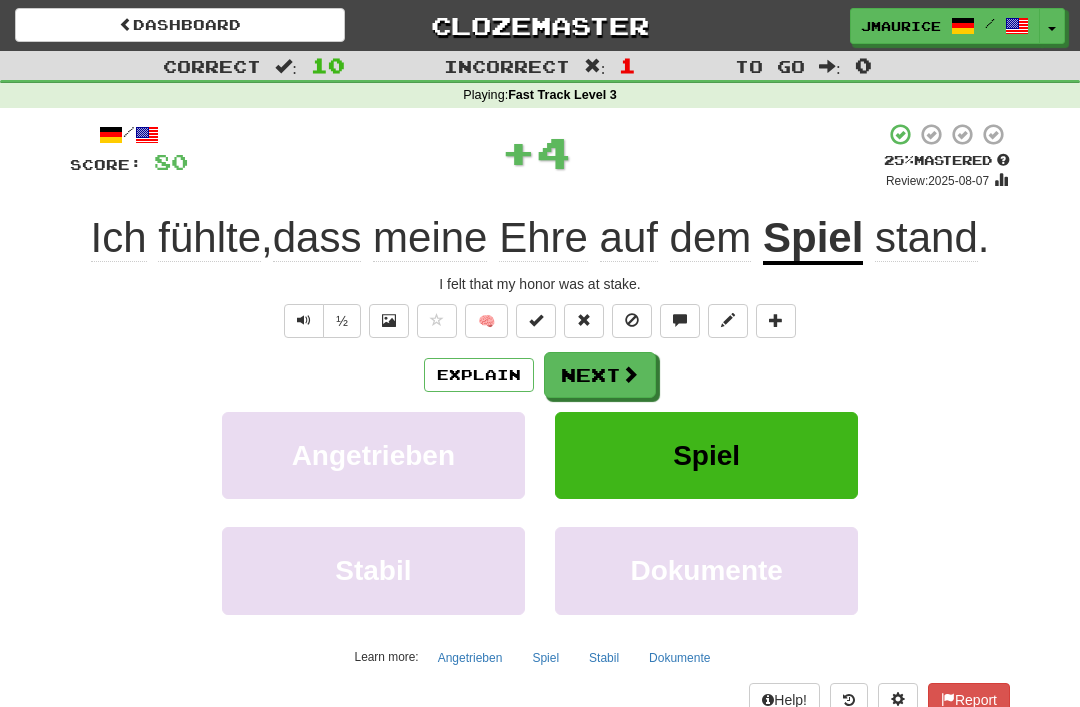 click on "Next" at bounding box center (600, 375) 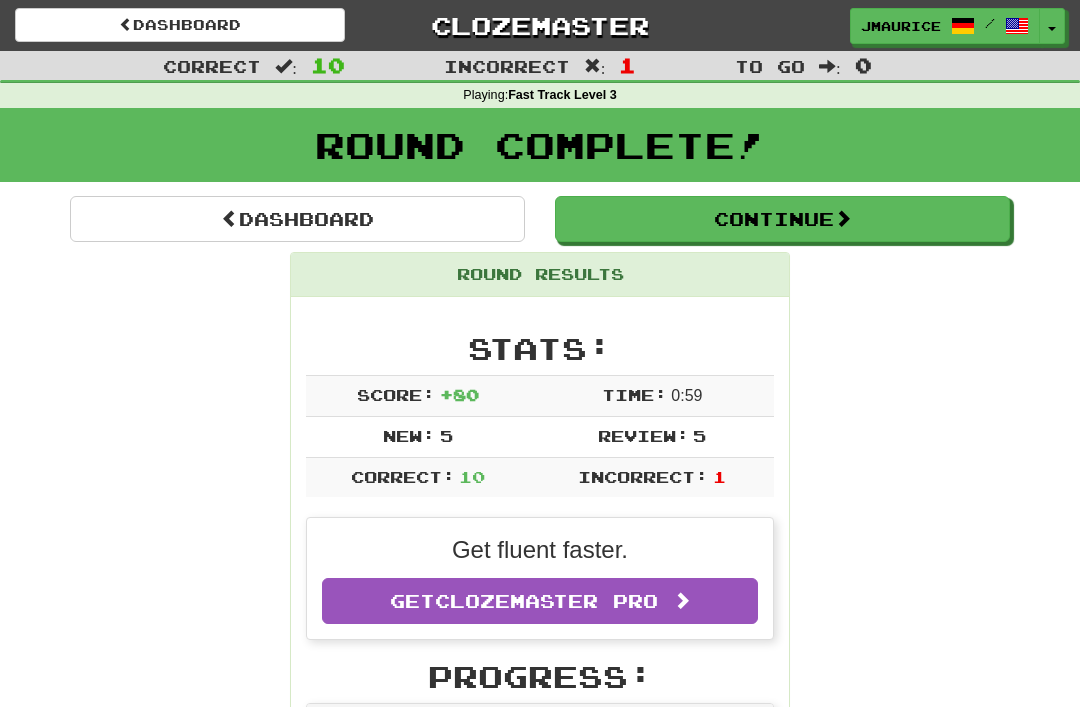 click on "Dashboard" at bounding box center (297, 219) 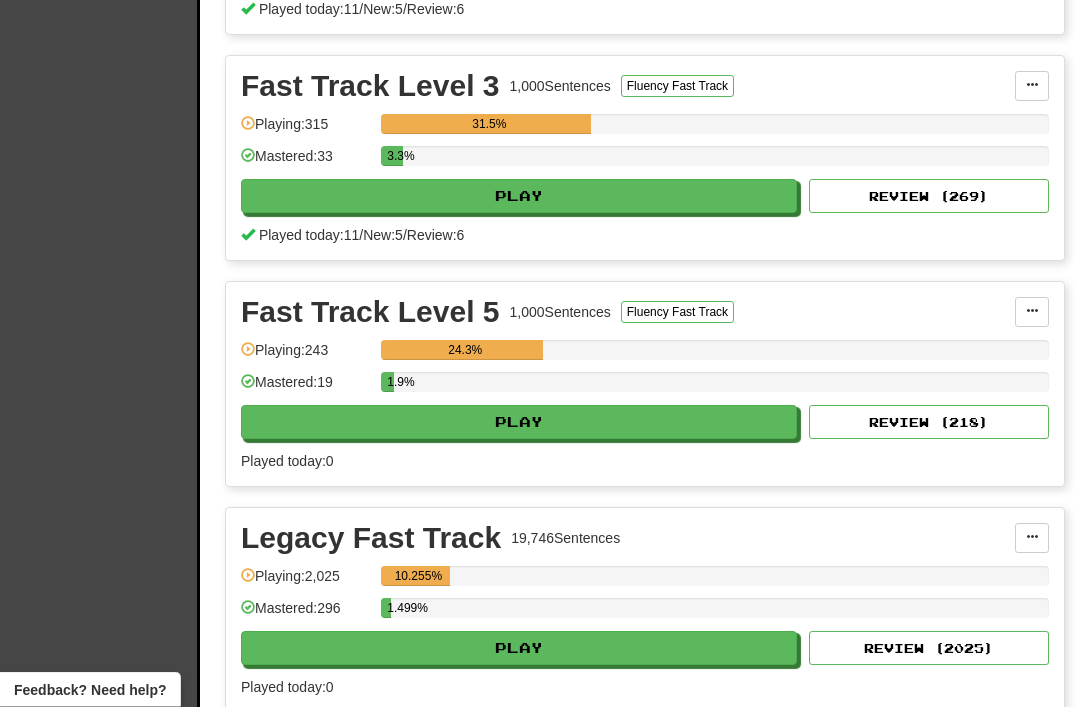 scroll, scrollTop: 667, scrollLeft: 0, axis: vertical 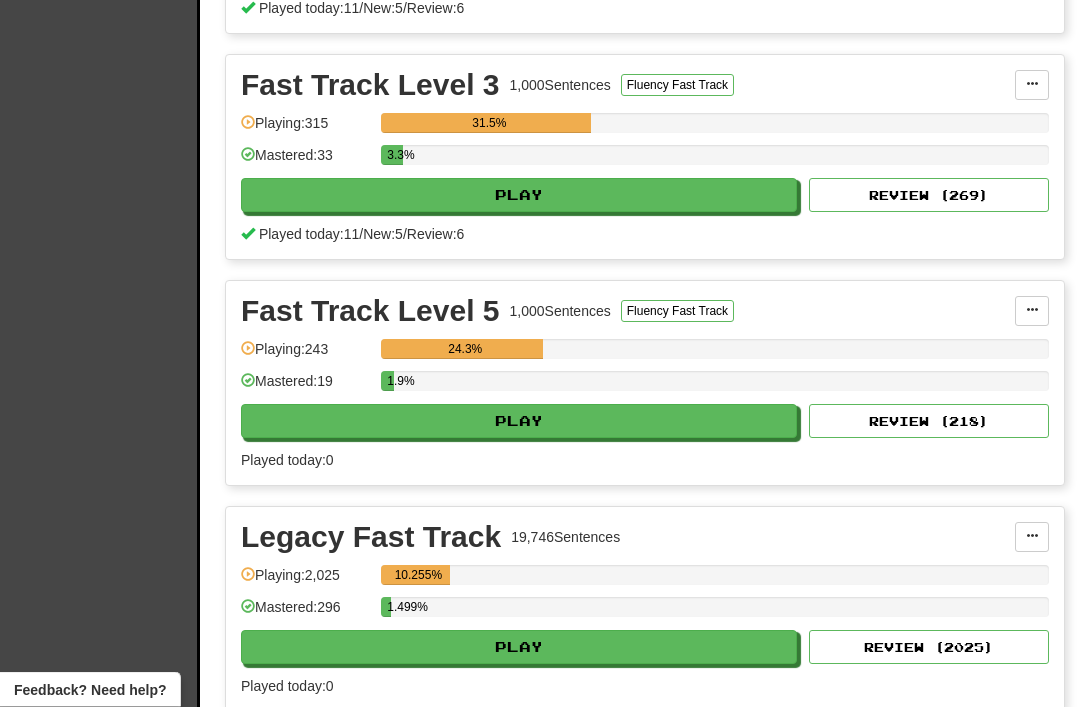 click on "Play" at bounding box center (519, 422) 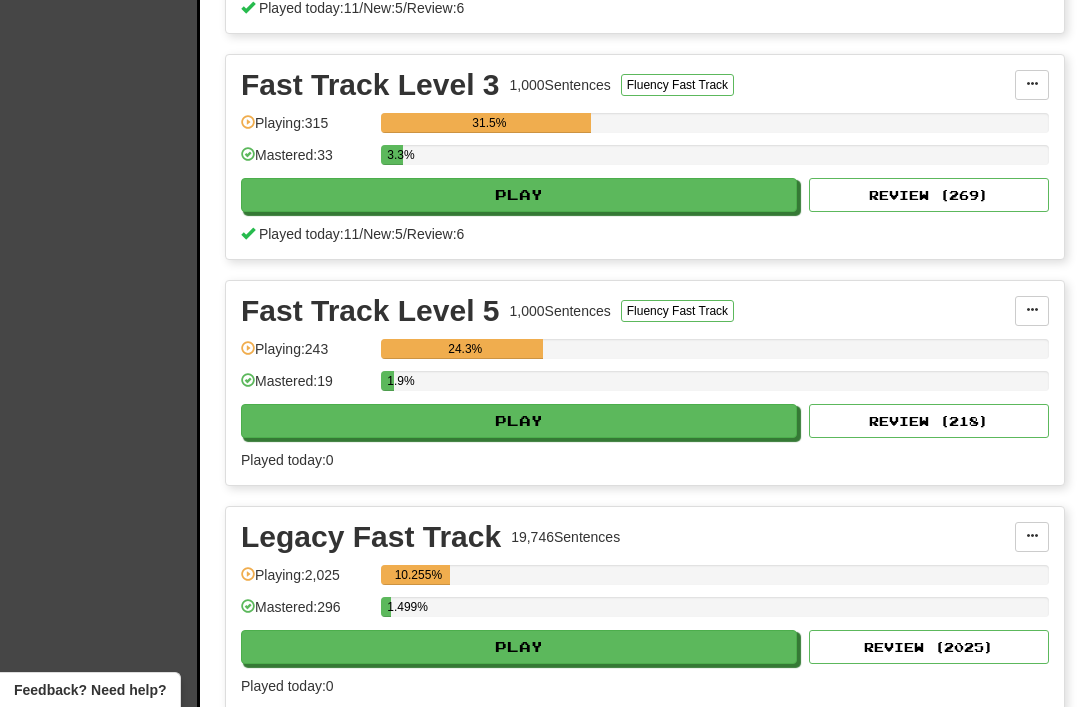 select on "**" 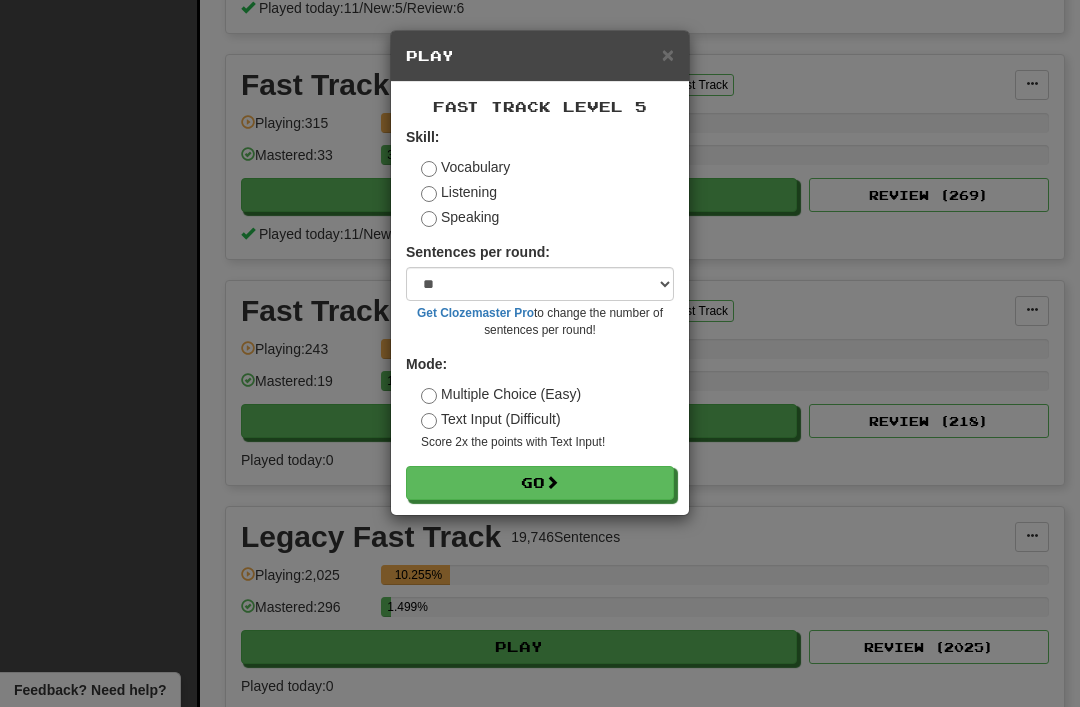 click on "Go" at bounding box center (540, 483) 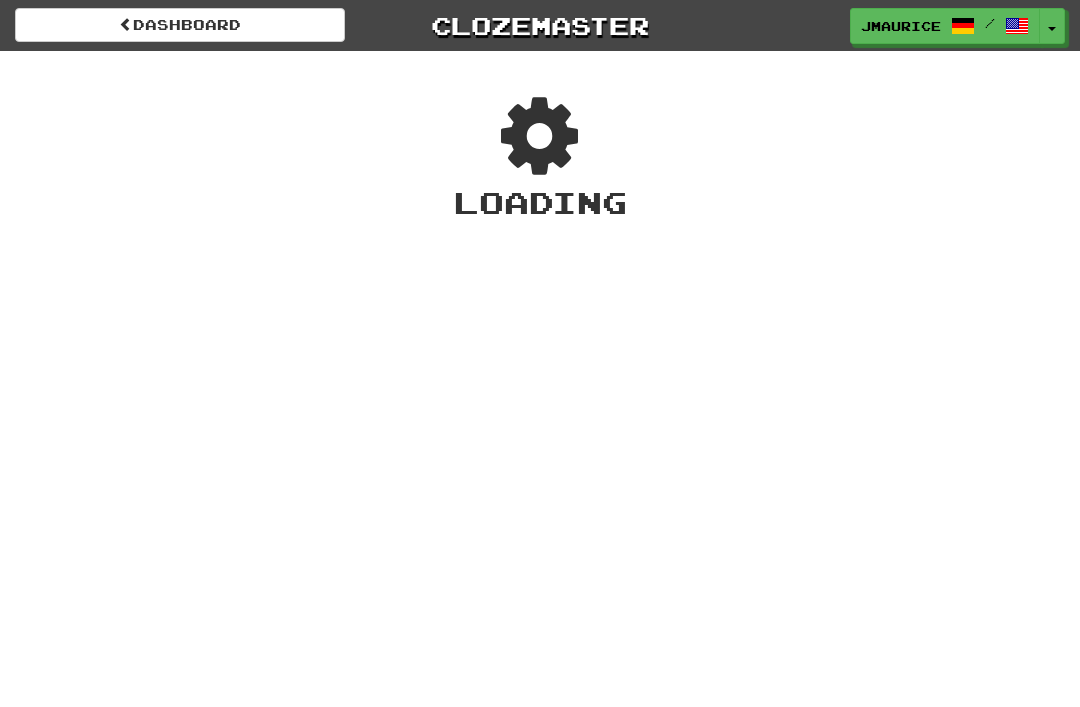 scroll, scrollTop: 0, scrollLeft: 0, axis: both 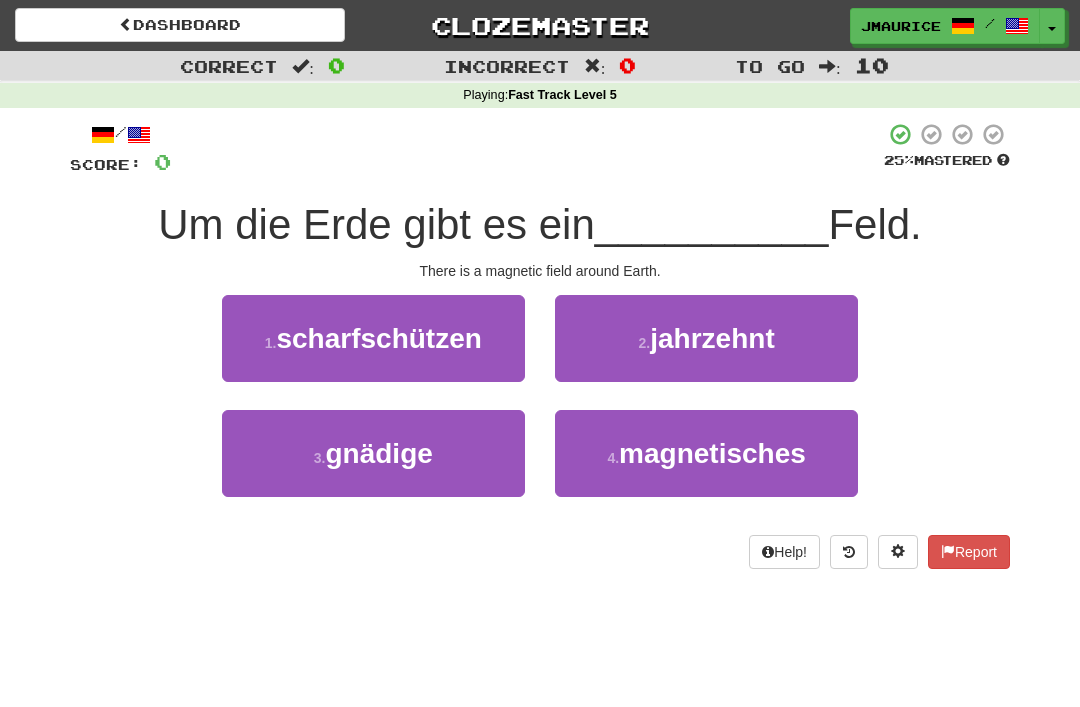 click on "4 .  magnetisches" at bounding box center [706, 453] 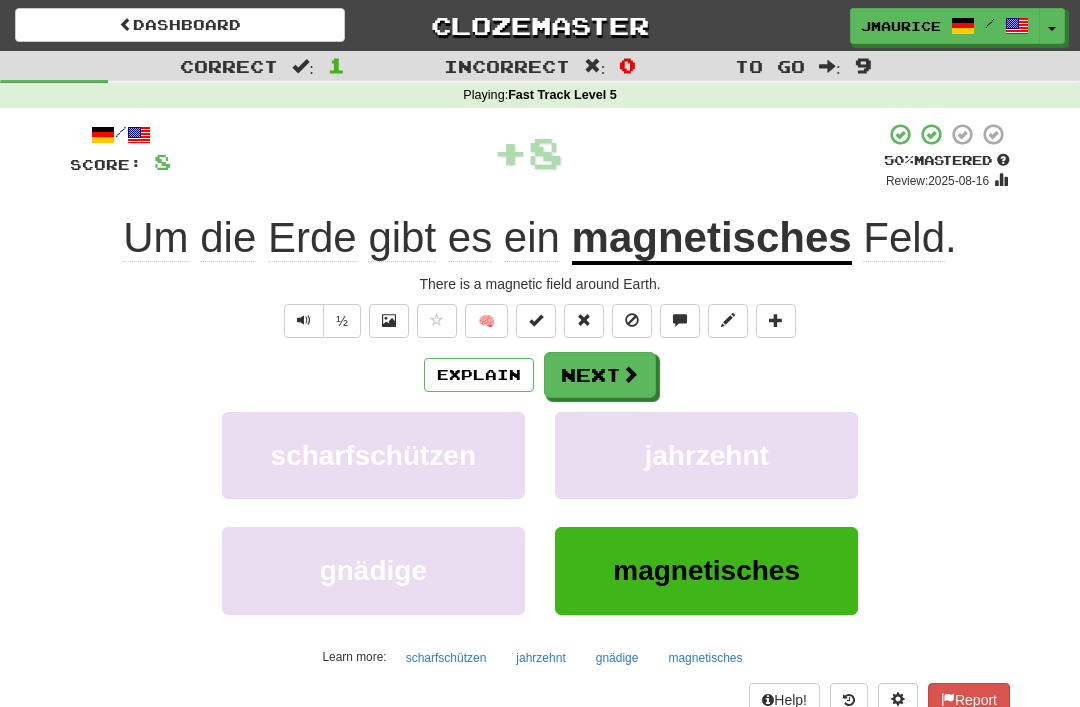 click on "Next" at bounding box center (600, 375) 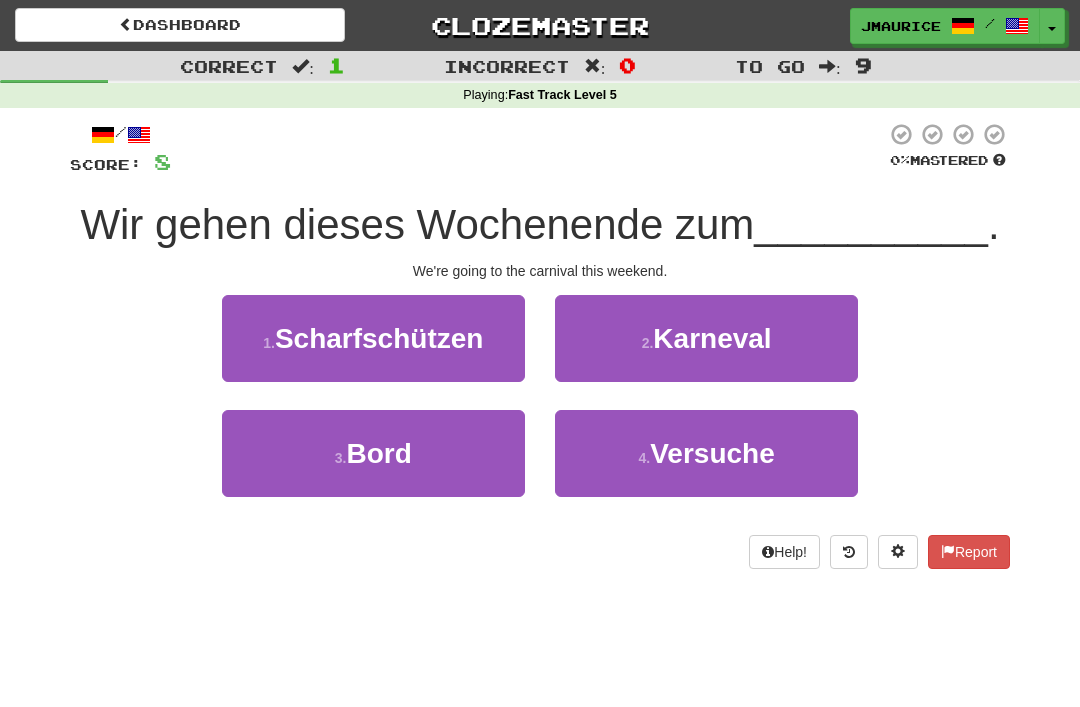click on "2 .  Karneval" at bounding box center [706, 338] 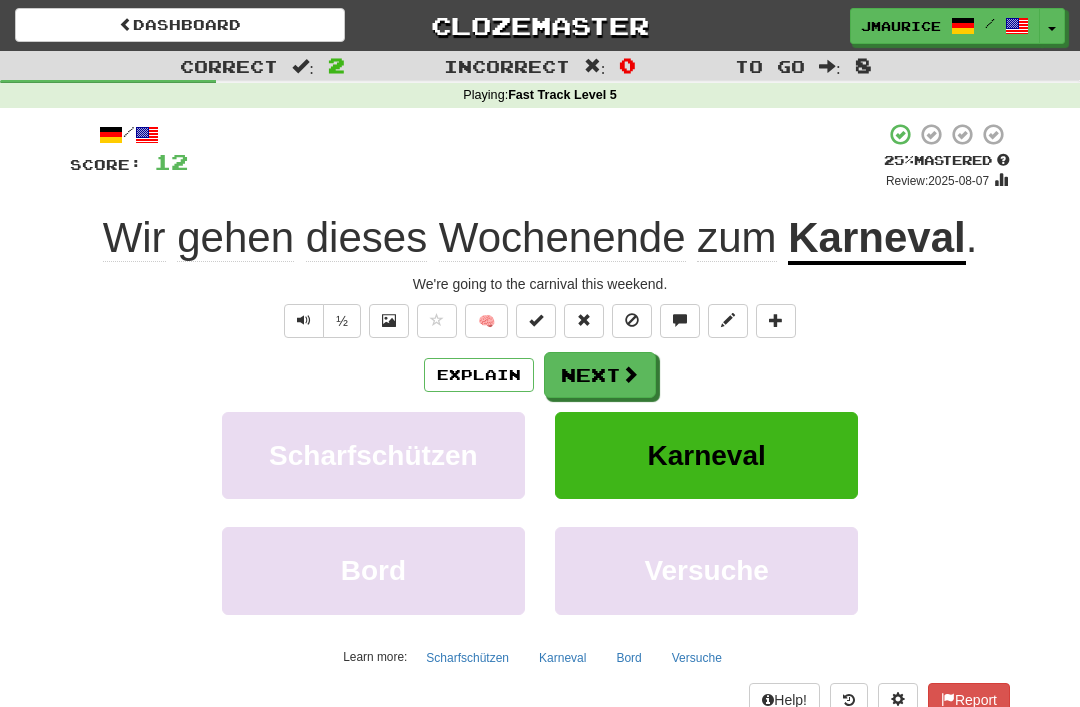 click on "Next" at bounding box center [600, 375] 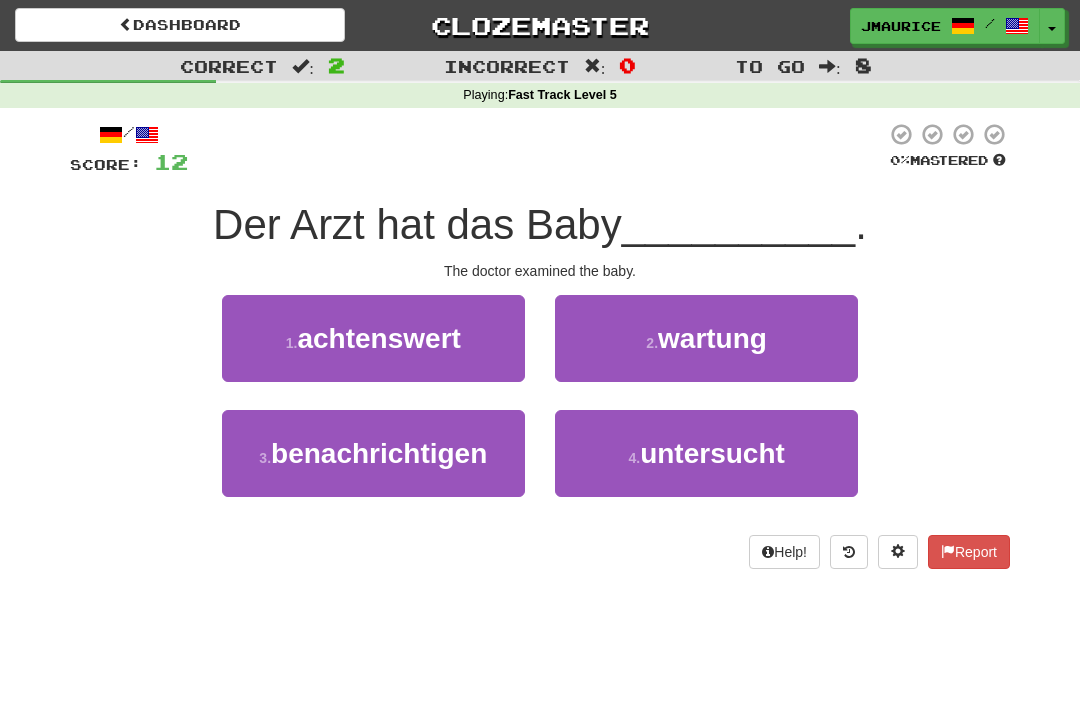 click on "4 .  untersucht" at bounding box center (706, 453) 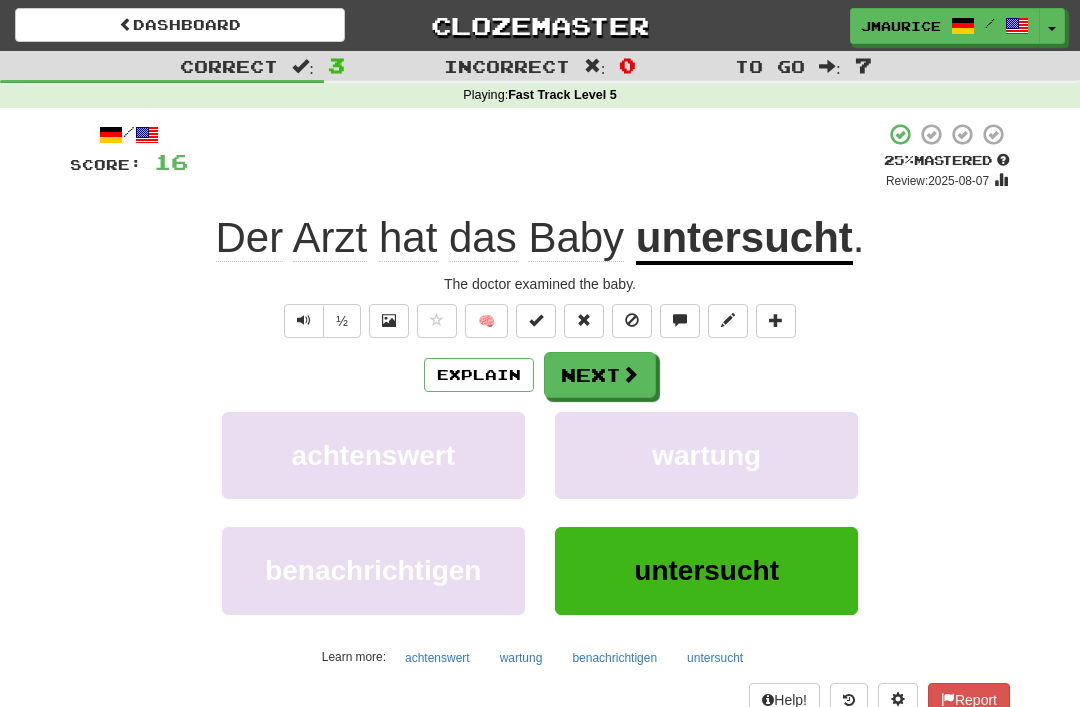 click on "Next" at bounding box center (600, 375) 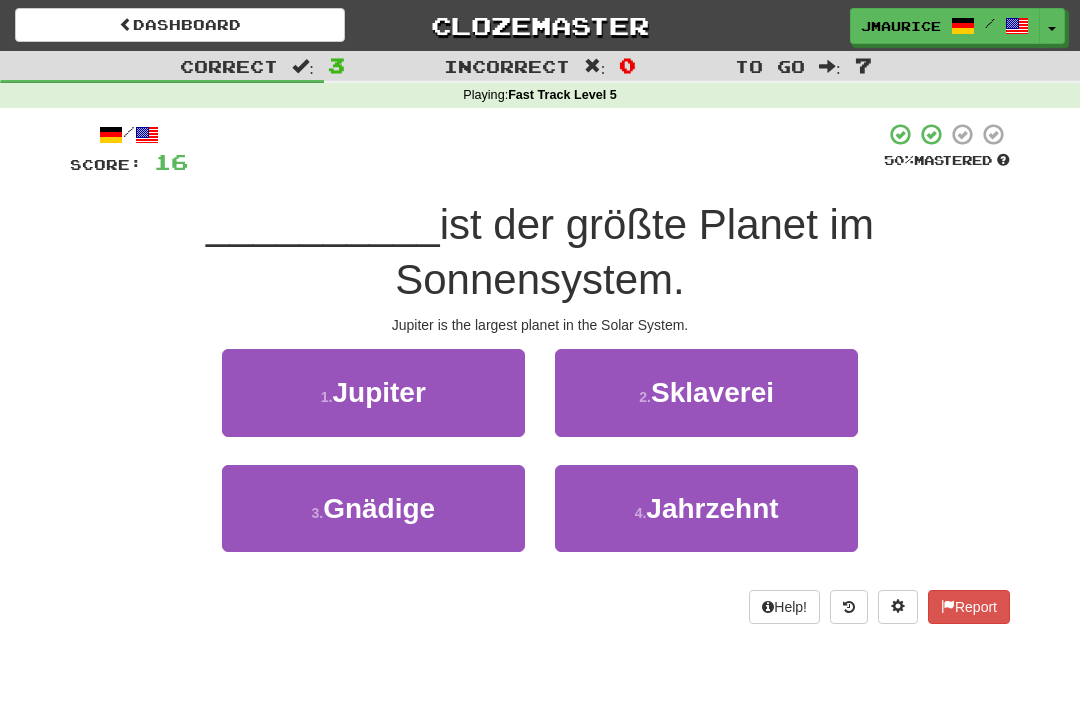 click on "Jupiter" at bounding box center [378, 392] 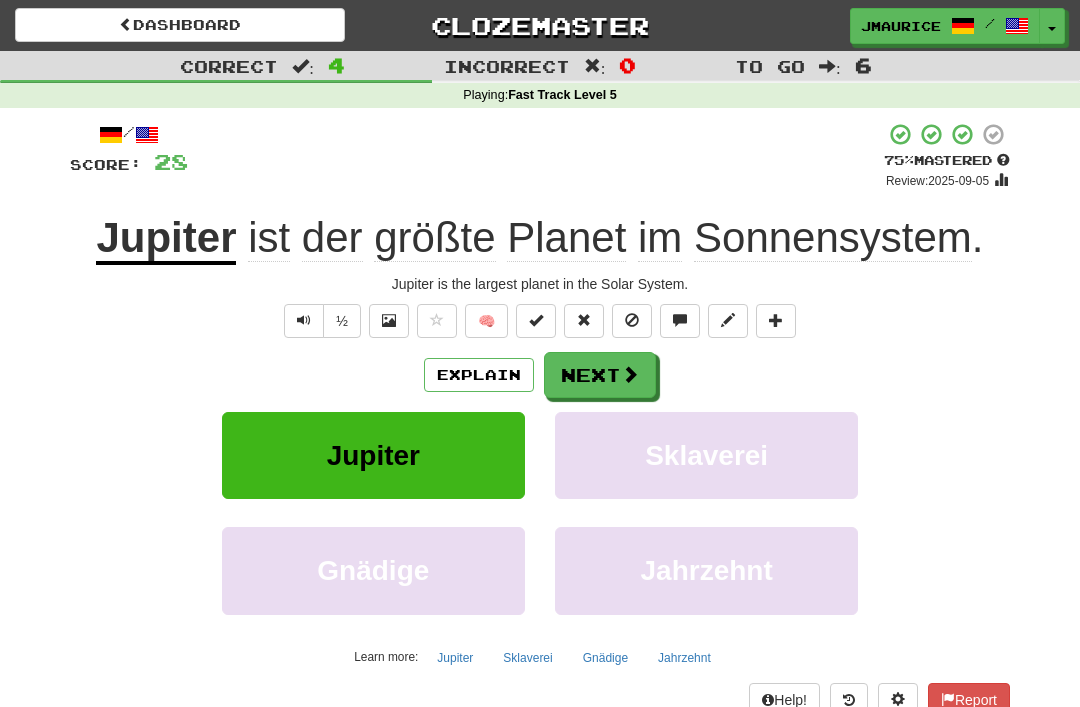 click on "Next" at bounding box center (600, 375) 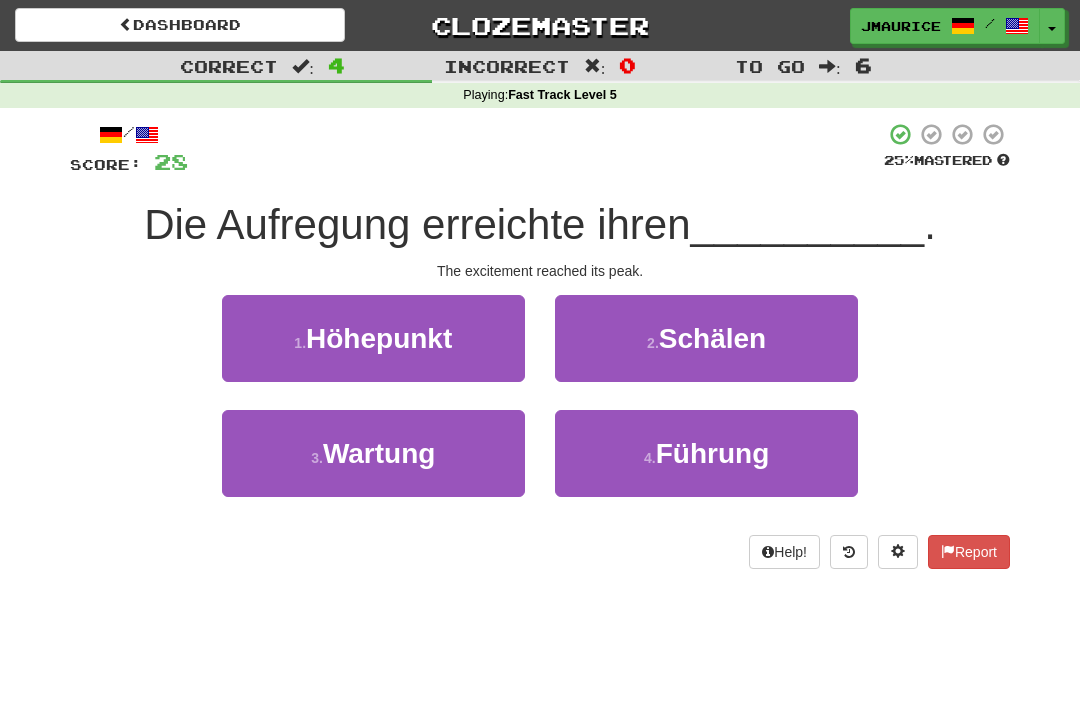 click on "Höhepunkt" at bounding box center [379, 338] 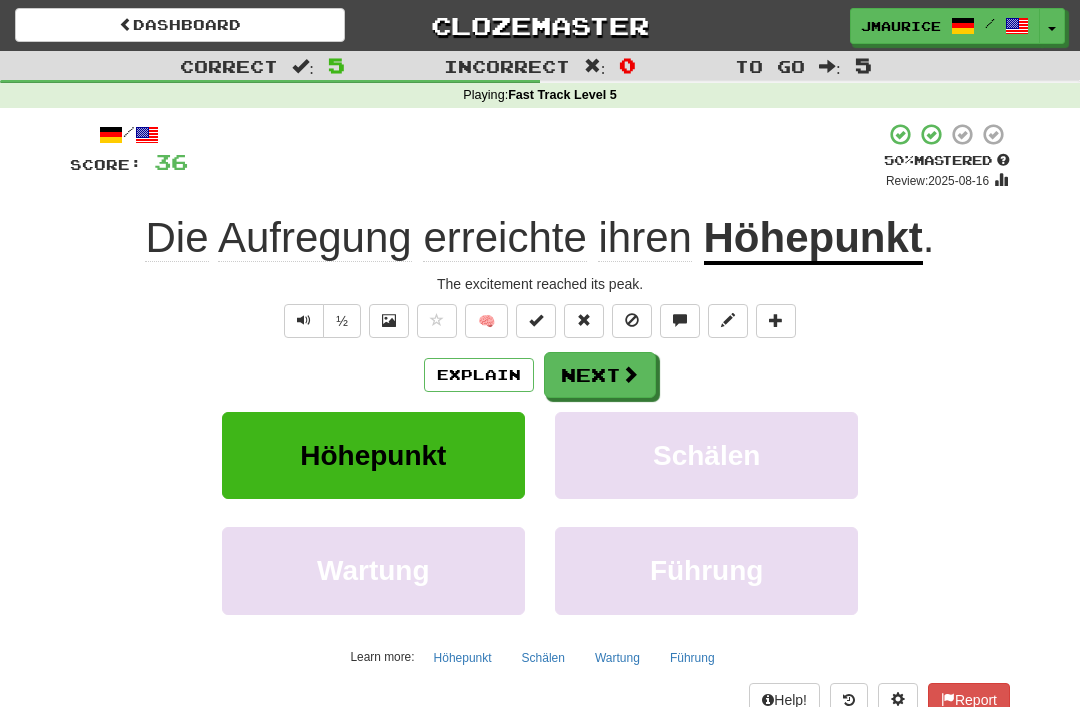 click on "Next" at bounding box center [600, 375] 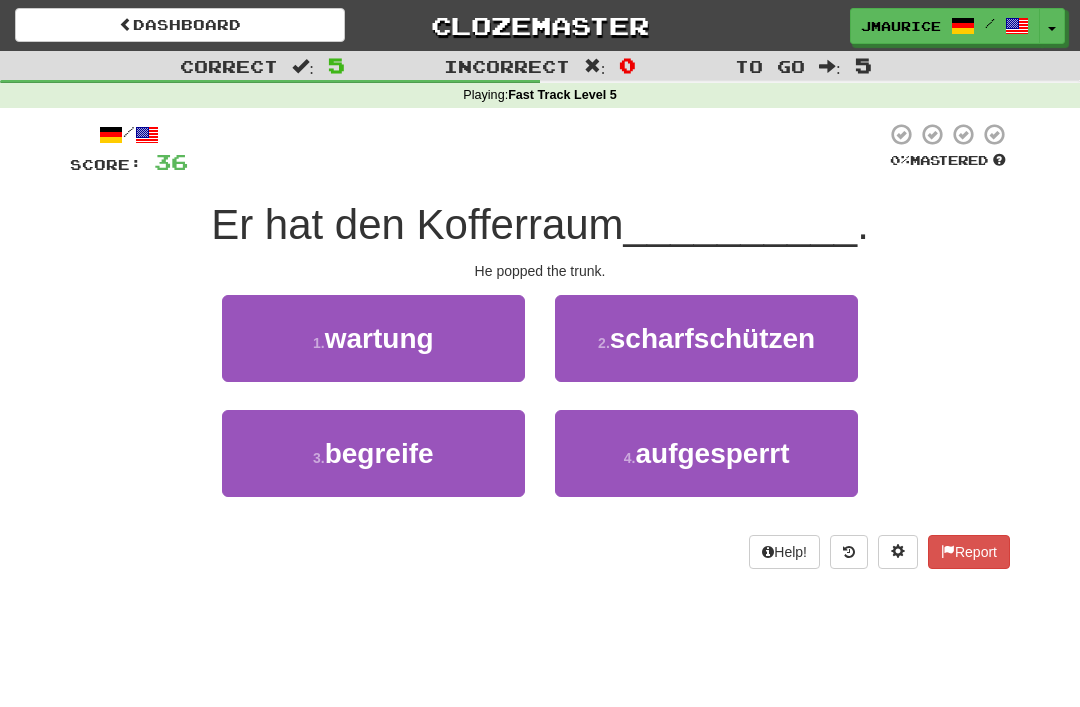 click on "4 ." at bounding box center [630, 458] 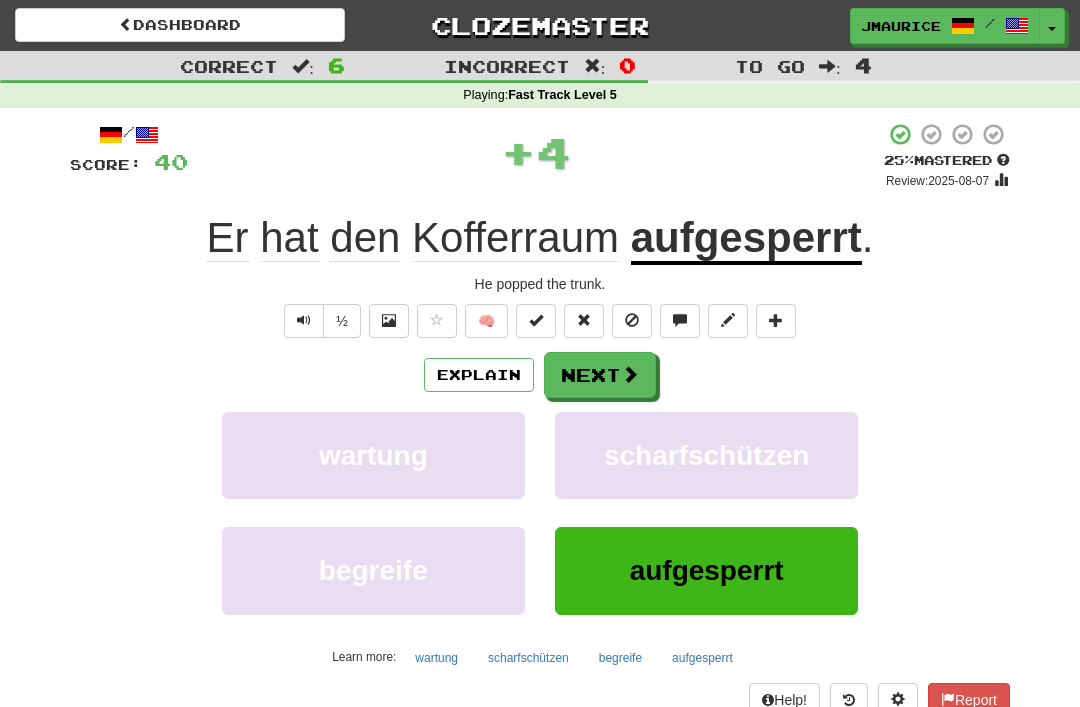 click on "Next" at bounding box center [600, 375] 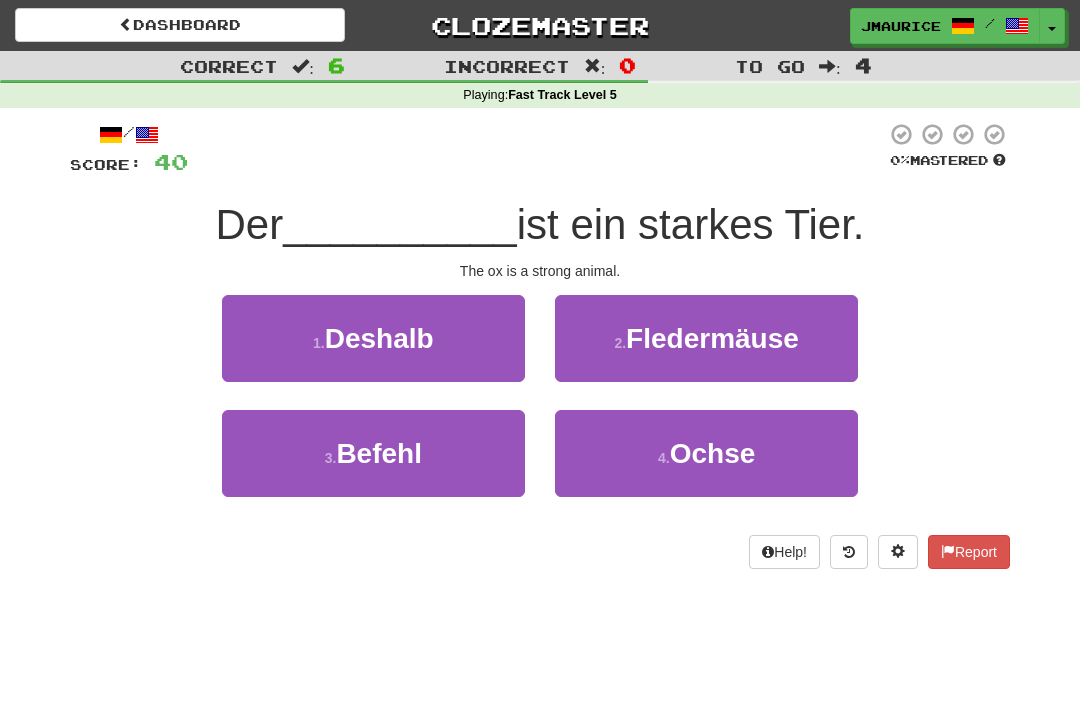 click on "4 .  Ochse" at bounding box center (706, 453) 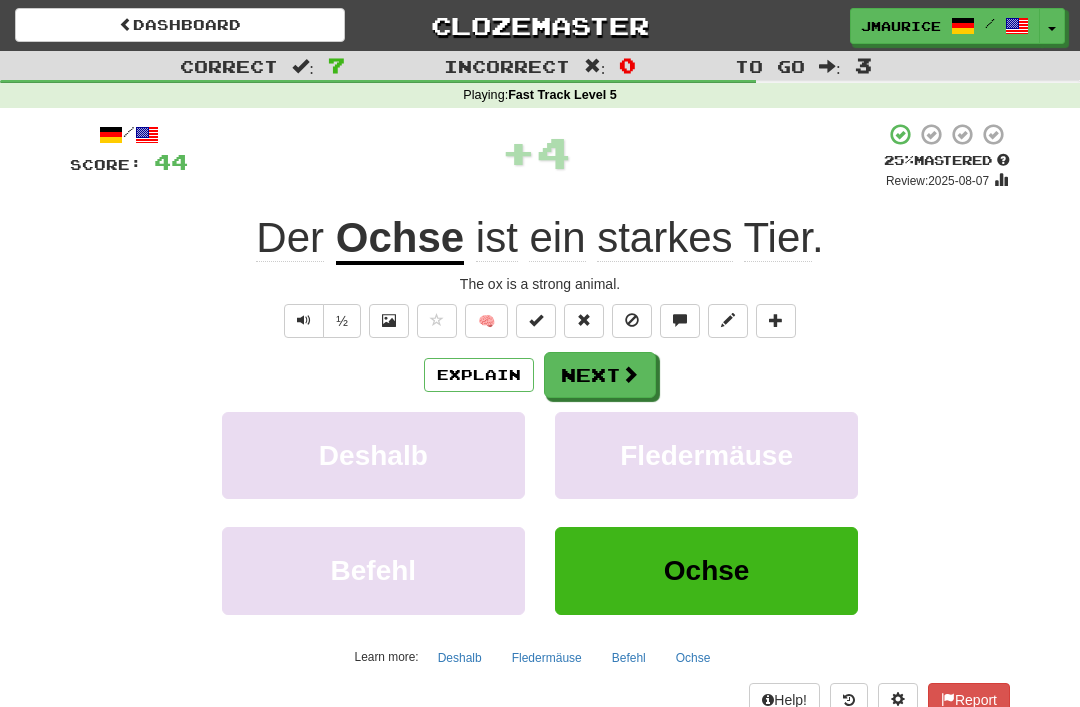 click on "Next" at bounding box center [600, 375] 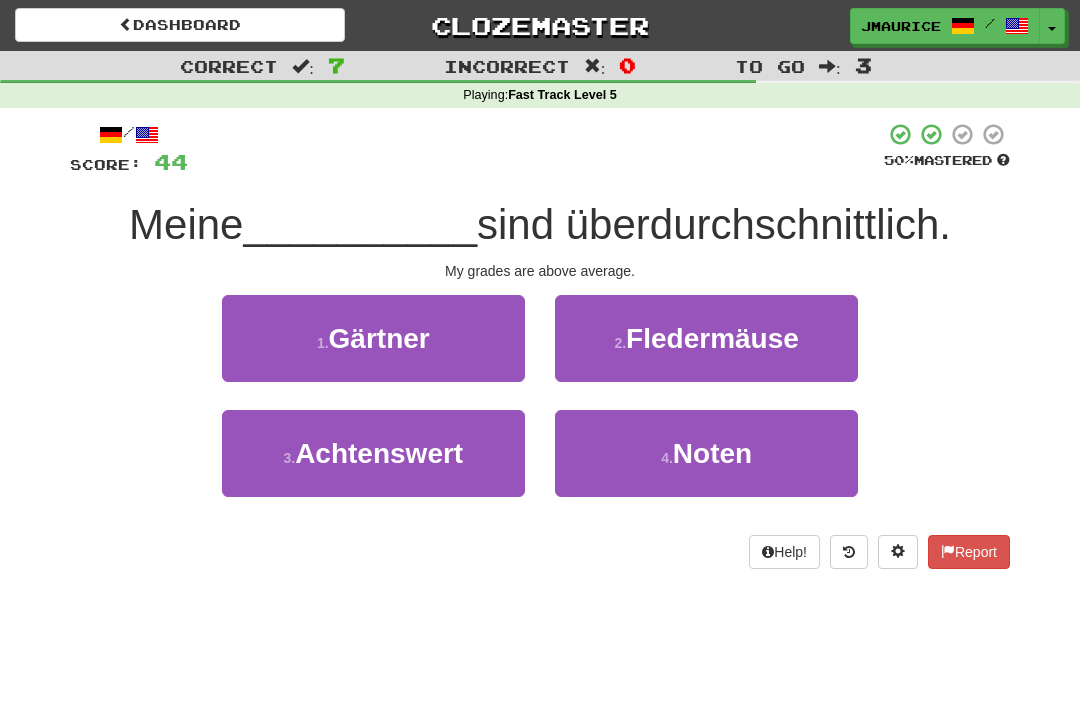 click on "4 .  Noten" at bounding box center [706, 453] 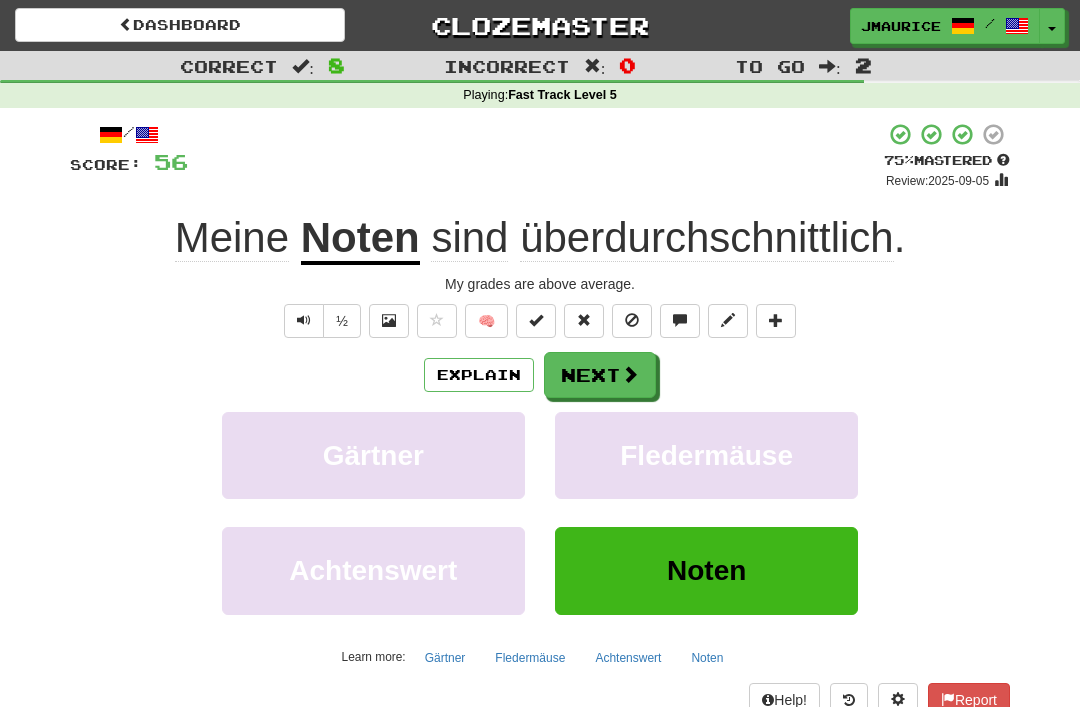 click on "Next" at bounding box center (600, 375) 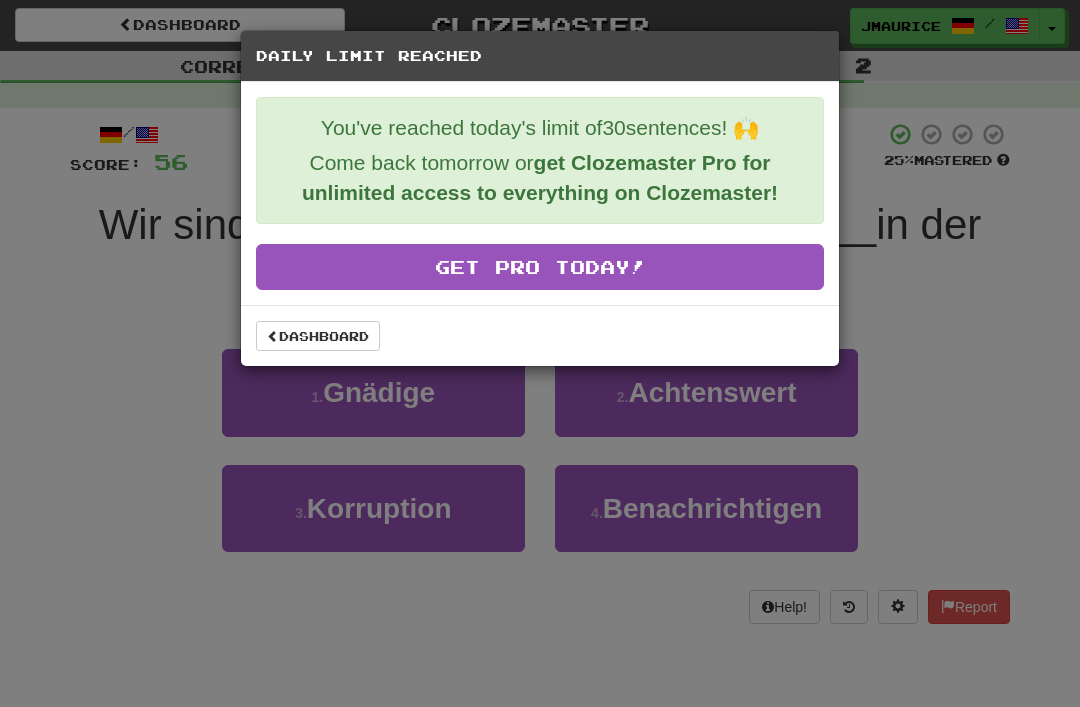 click on "Dashboard" at bounding box center [318, 336] 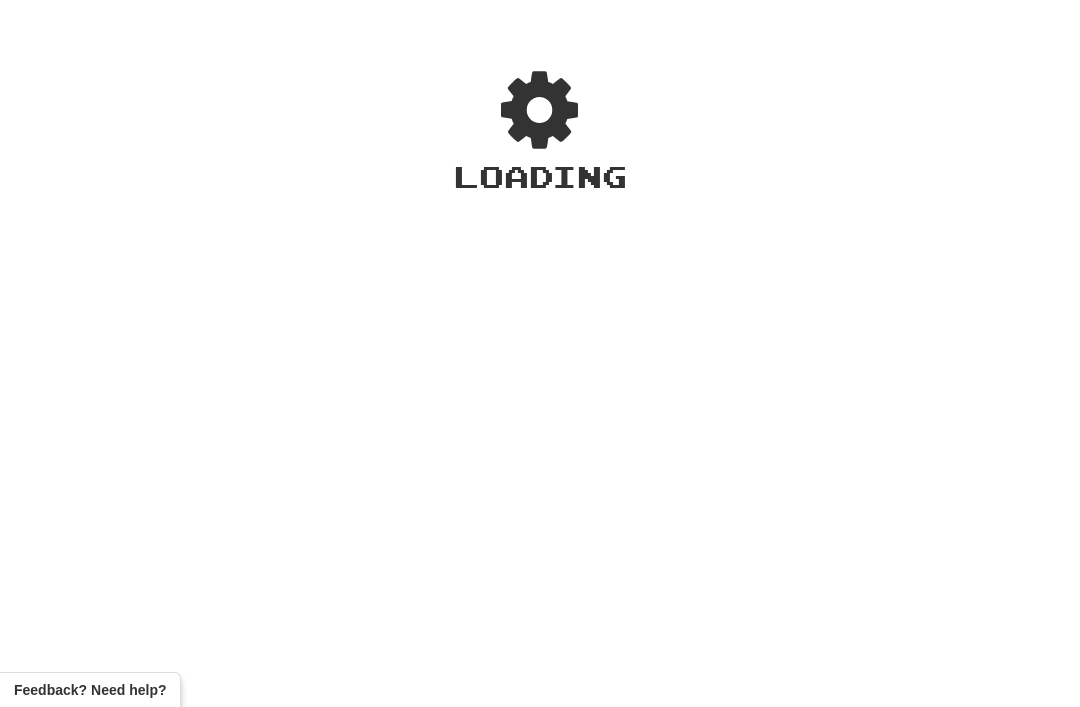 scroll, scrollTop: 0, scrollLeft: 0, axis: both 